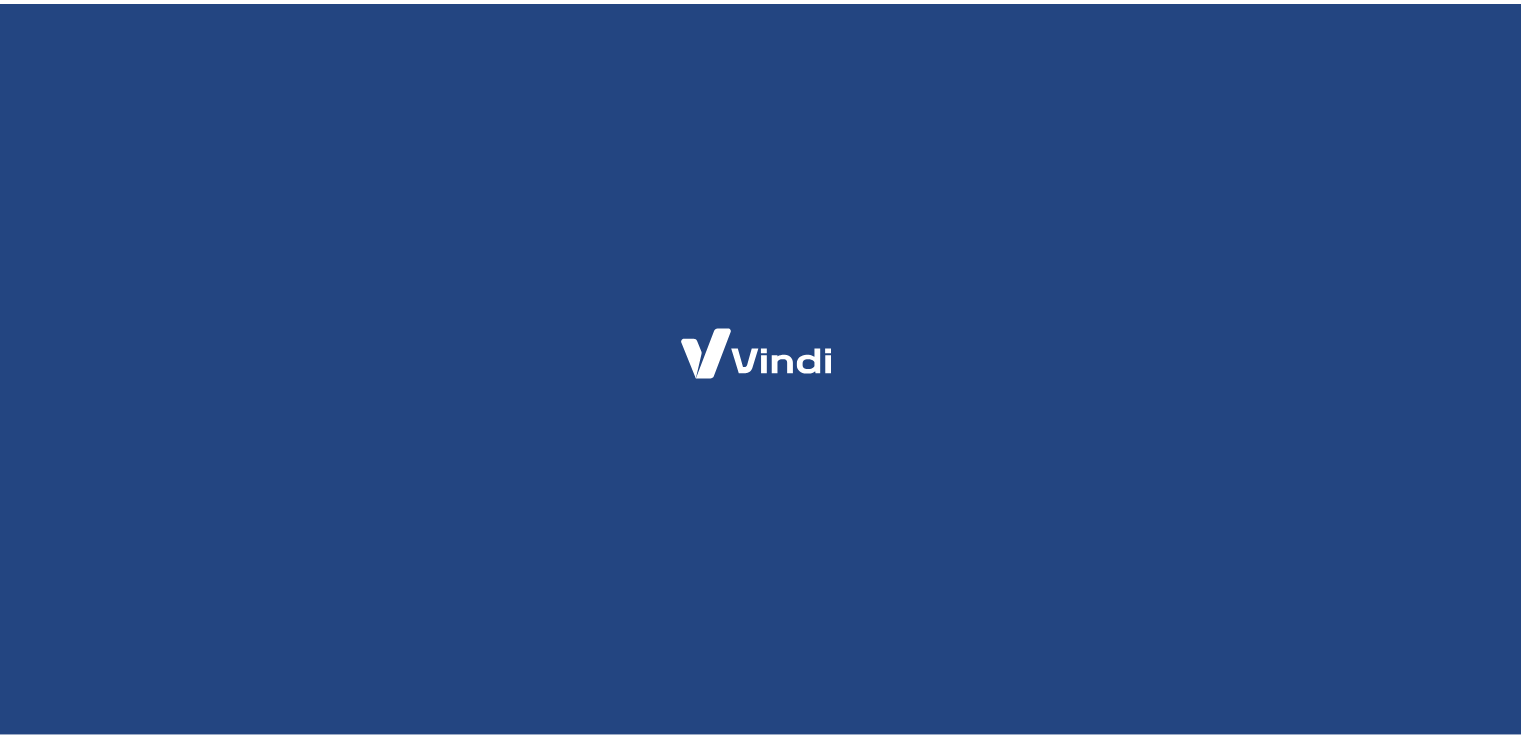 scroll, scrollTop: 0, scrollLeft: 0, axis: both 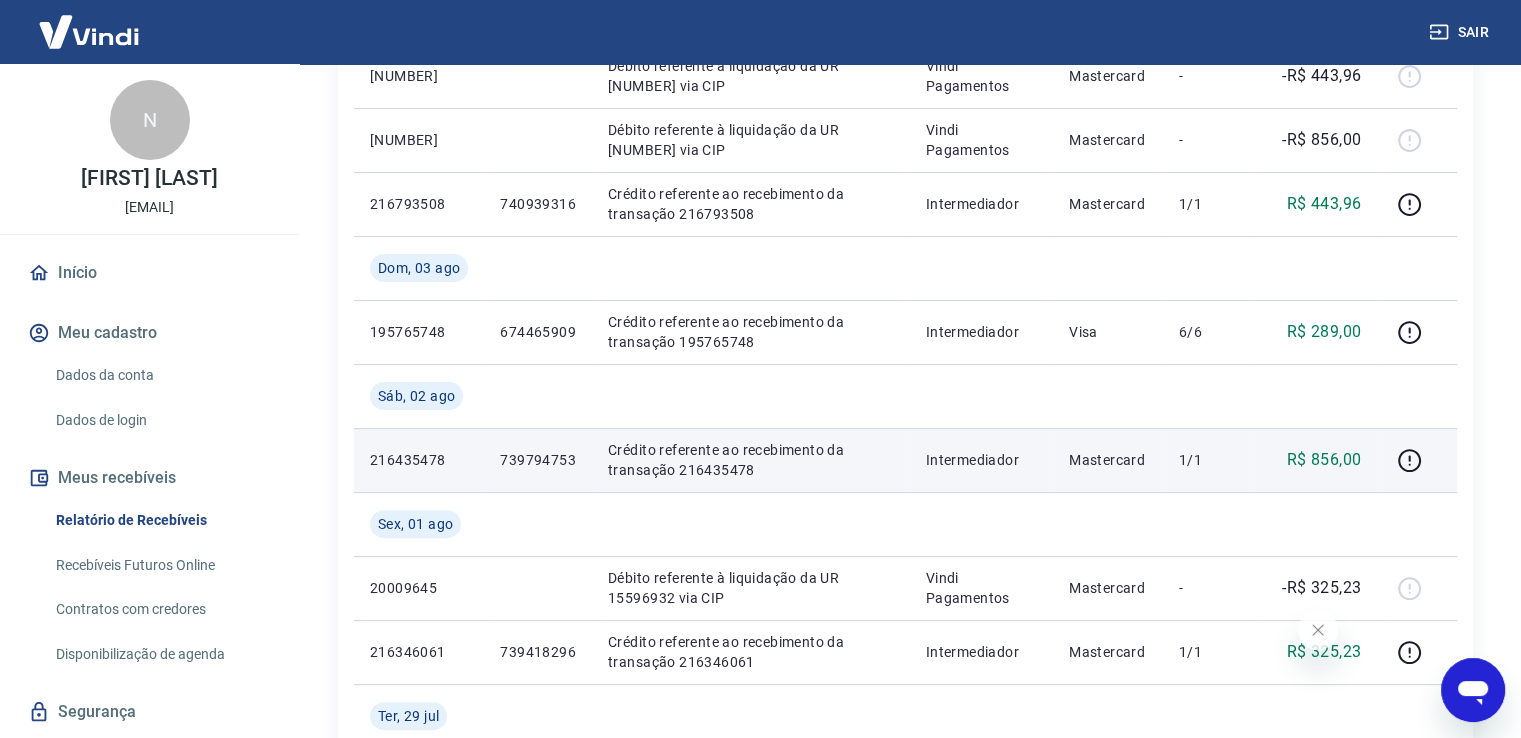 type 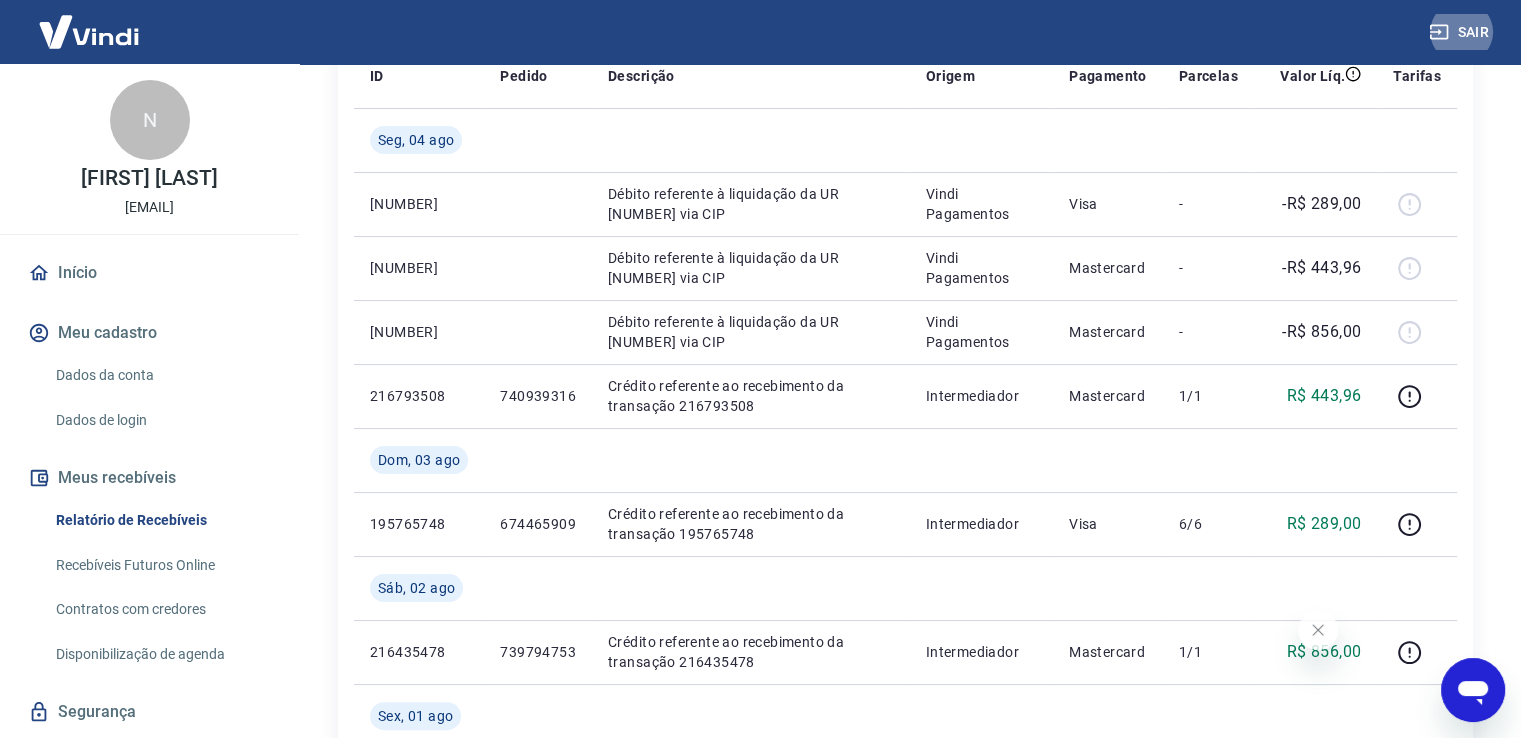 scroll, scrollTop: 316, scrollLeft: 0, axis: vertical 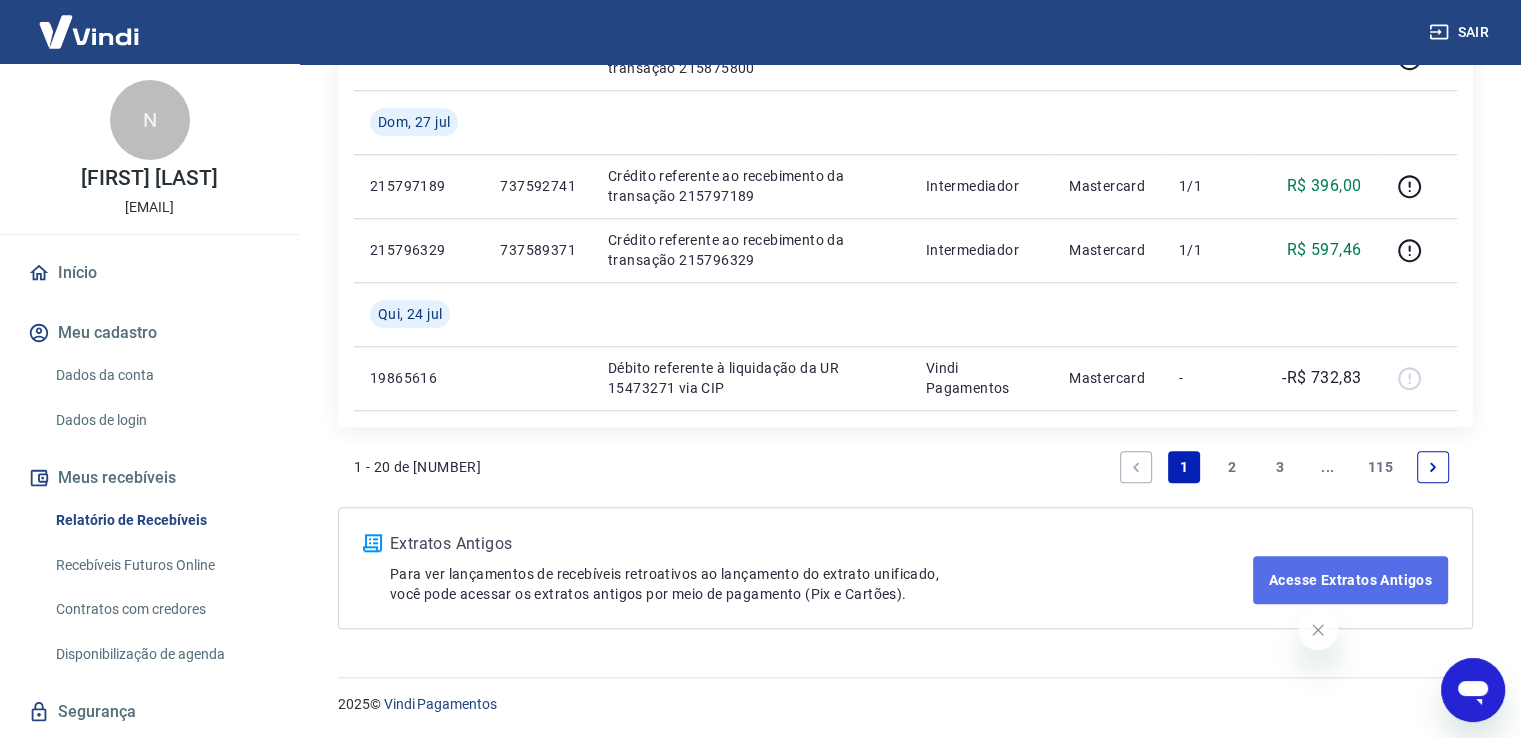 click on "Acesse Extratos Antigos" at bounding box center [1350, 580] 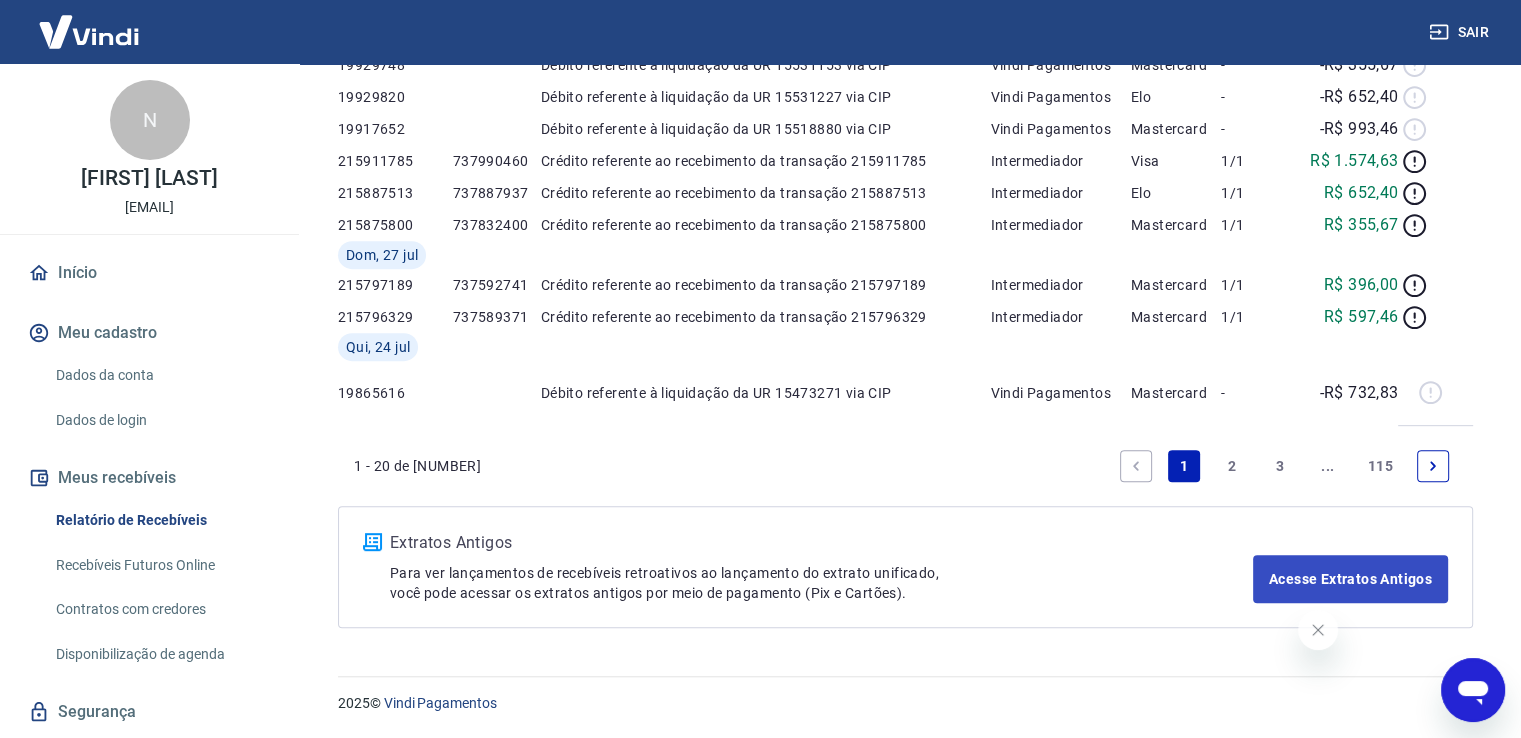 scroll, scrollTop: 0, scrollLeft: 0, axis: both 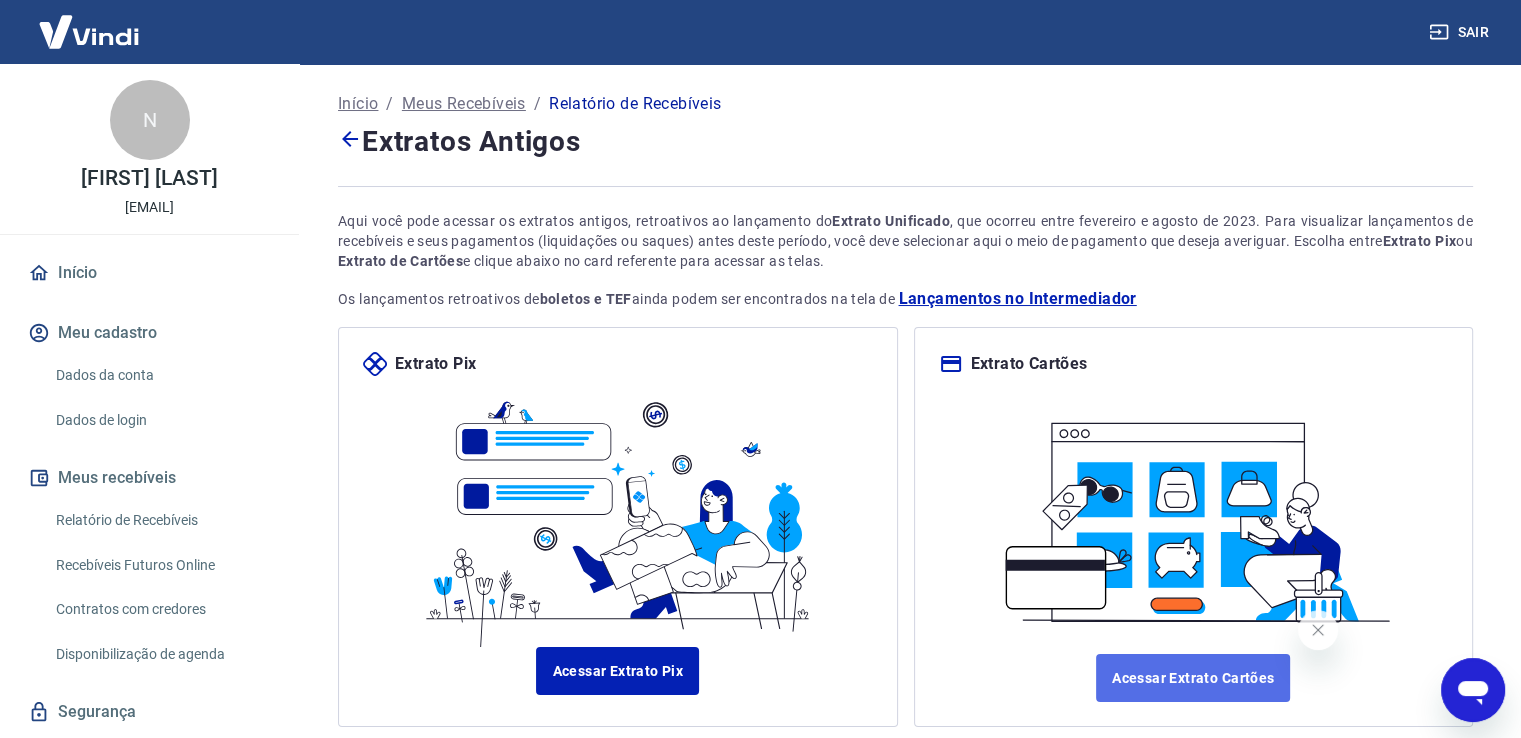 click on "Acessar Extrato Cartões" at bounding box center (1193, 678) 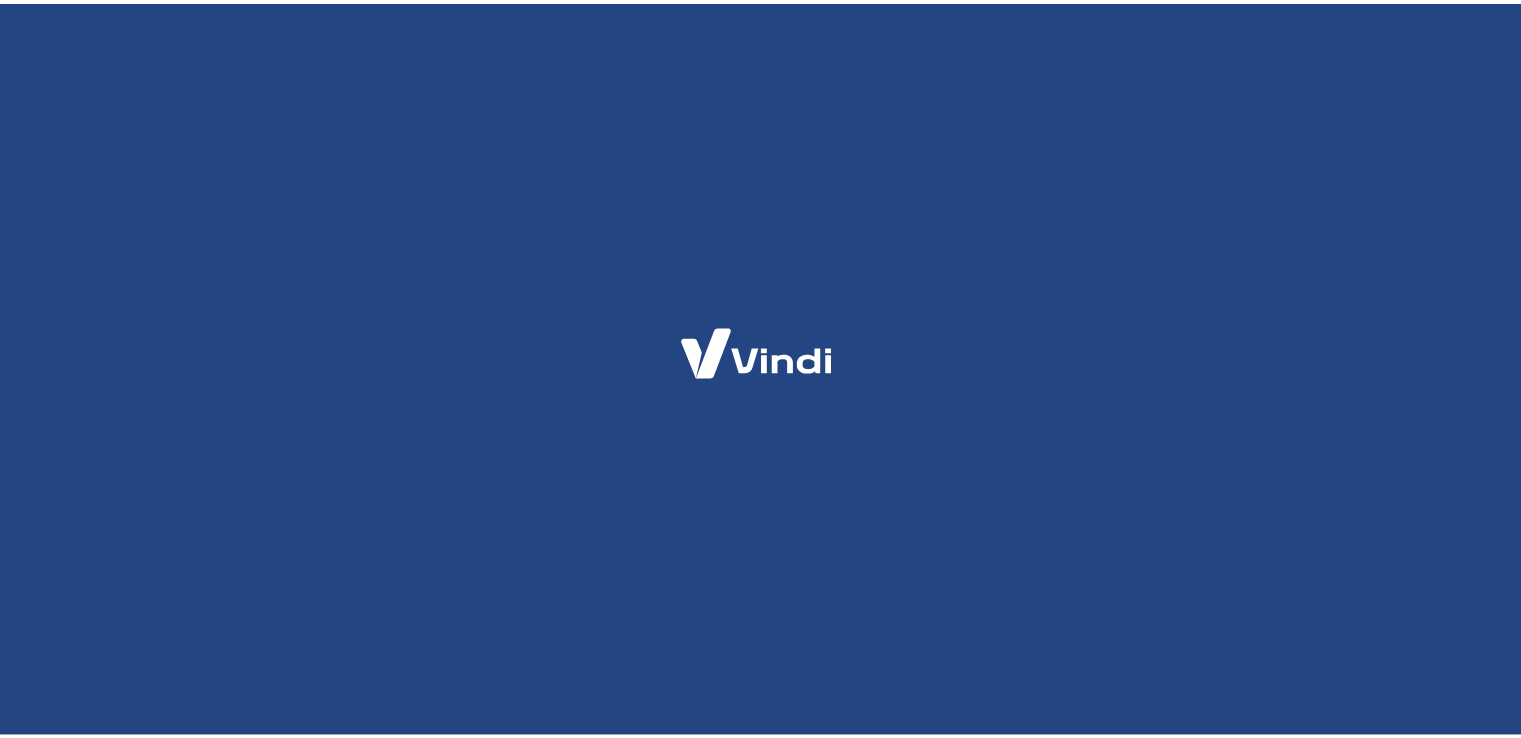 scroll, scrollTop: 0, scrollLeft: 0, axis: both 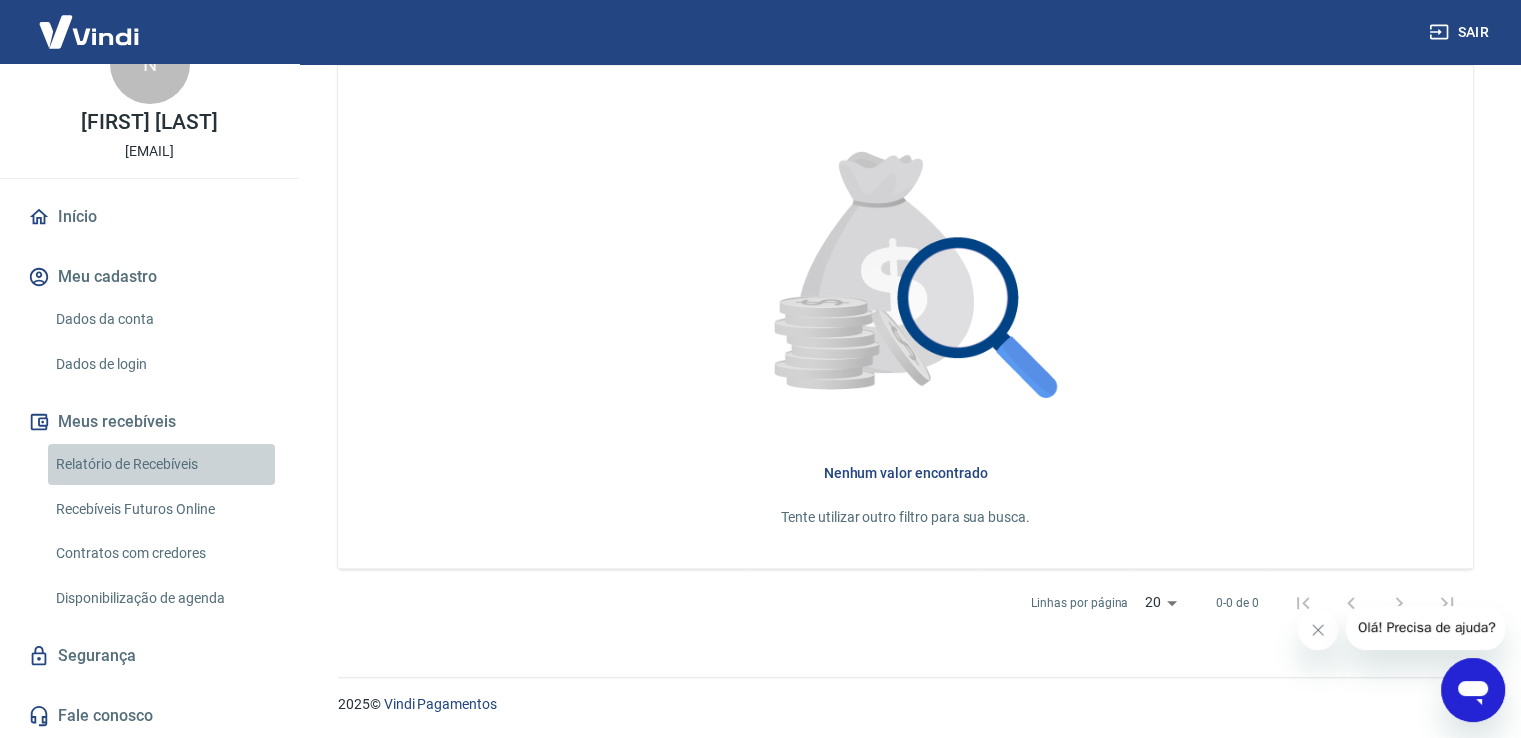 click on "Relatório de Recebíveis" at bounding box center [161, 464] 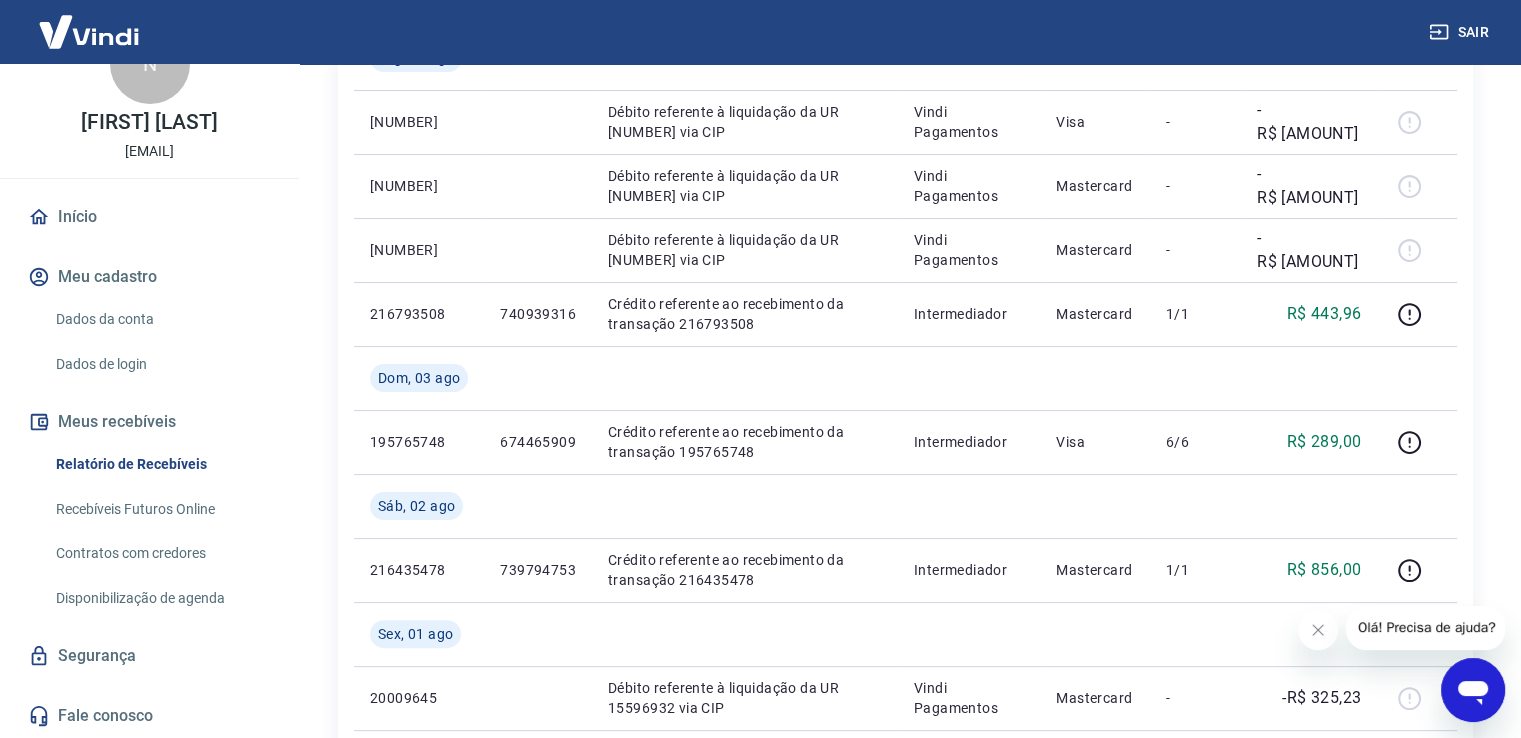 scroll, scrollTop: 395, scrollLeft: 0, axis: vertical 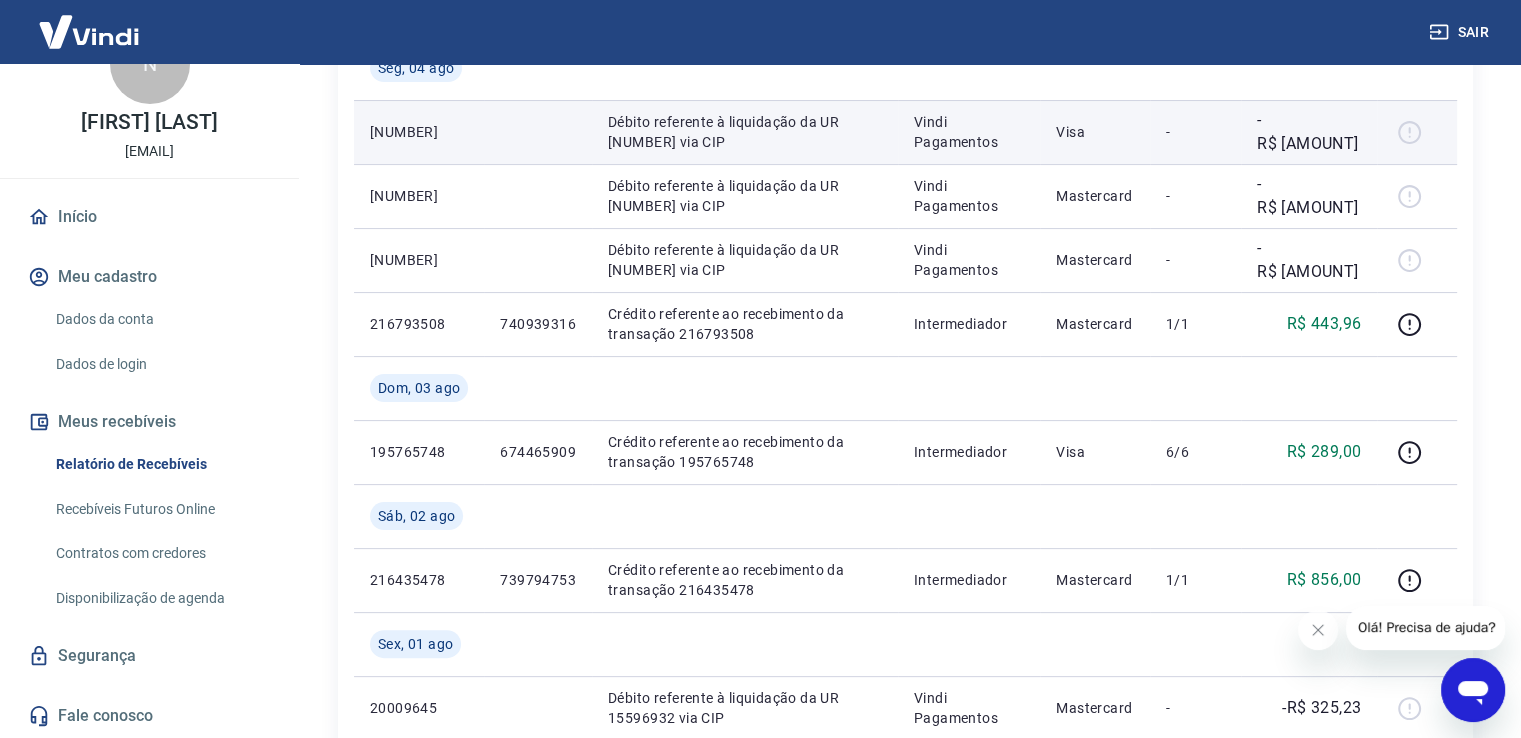 click on "Visa" at bounding box center [1095, 132] 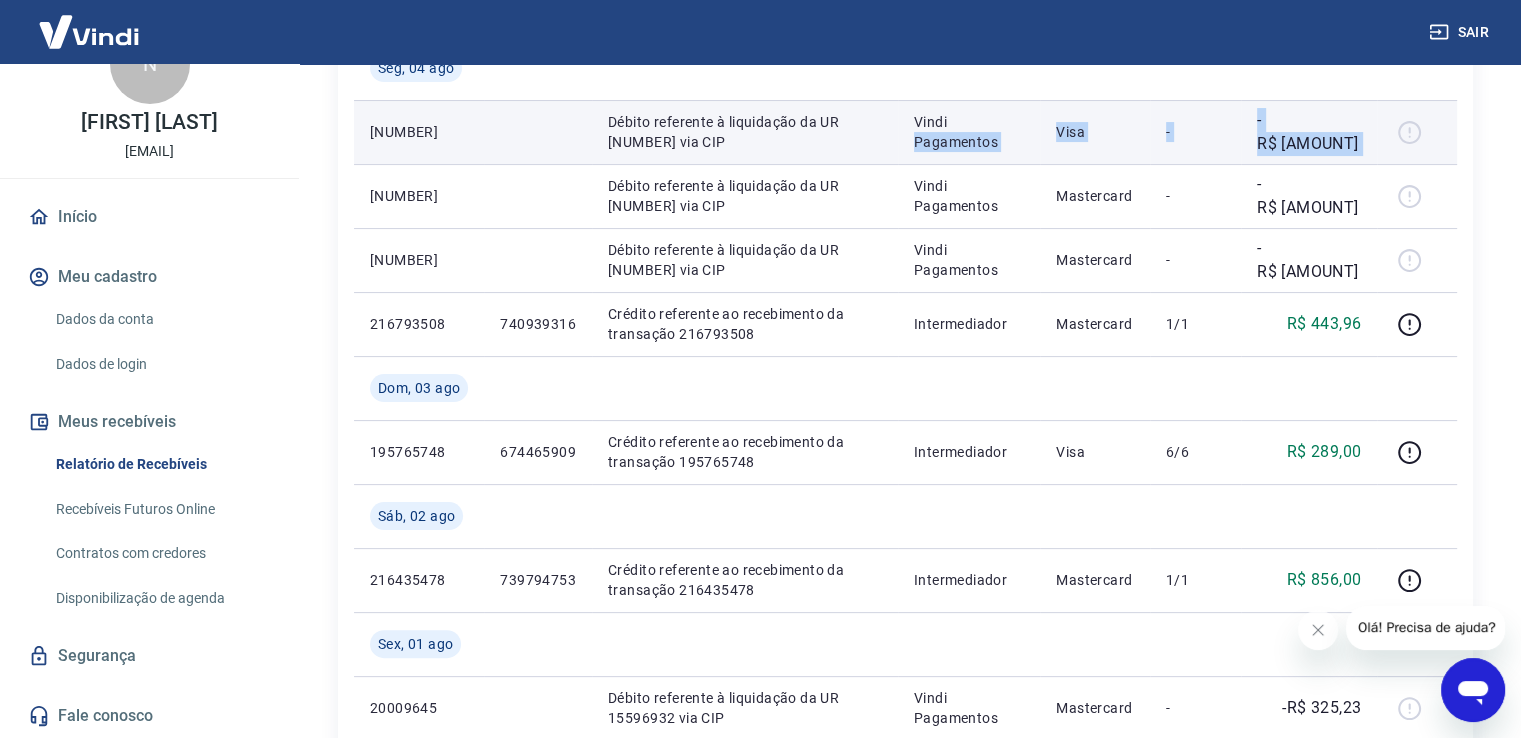 drag, startPoint x: 1044, startPoint y: 129, endPoint x: 1424, endPoint y: 109, distance: 380.52594 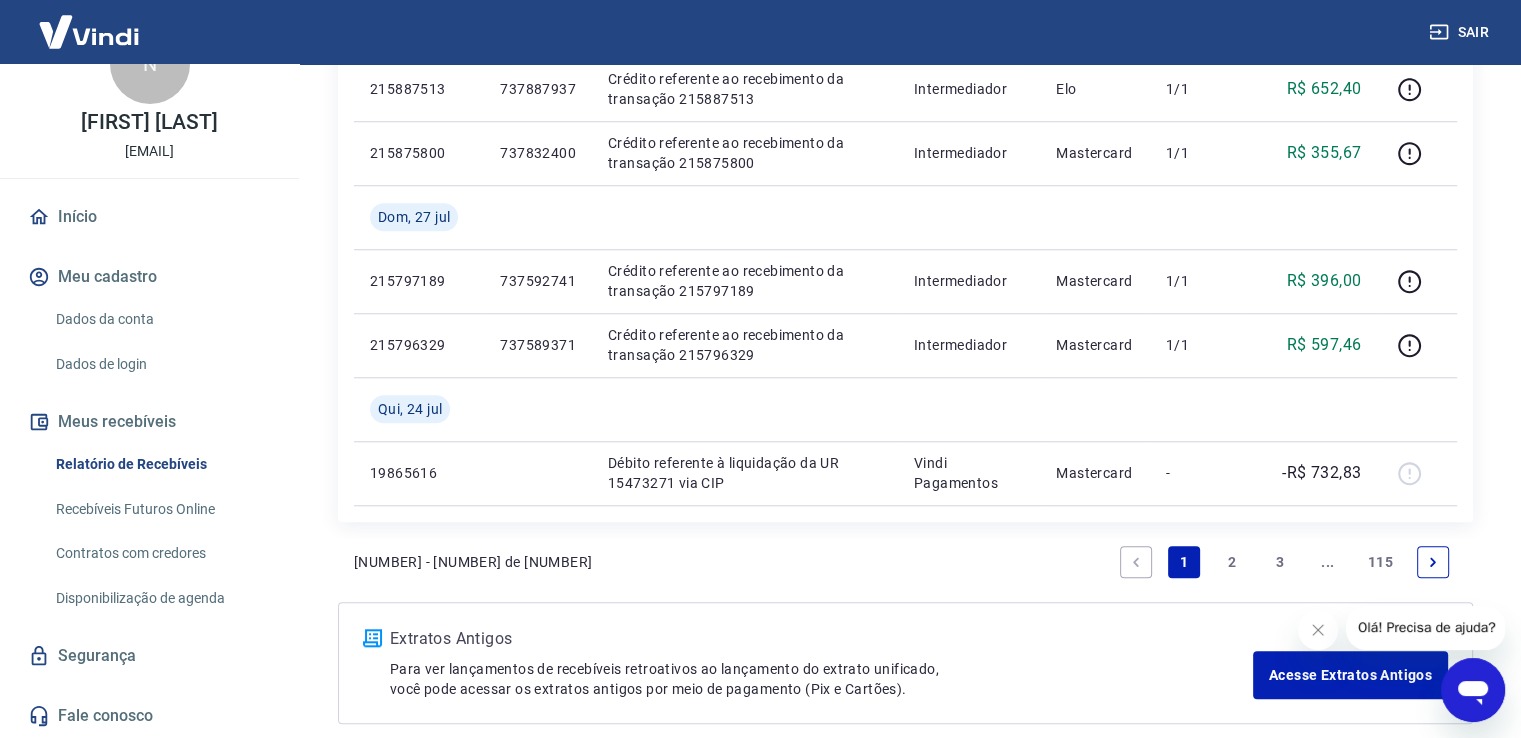 scroll, scrollTop: 1791, scrollLeft: 0, axis: vertical 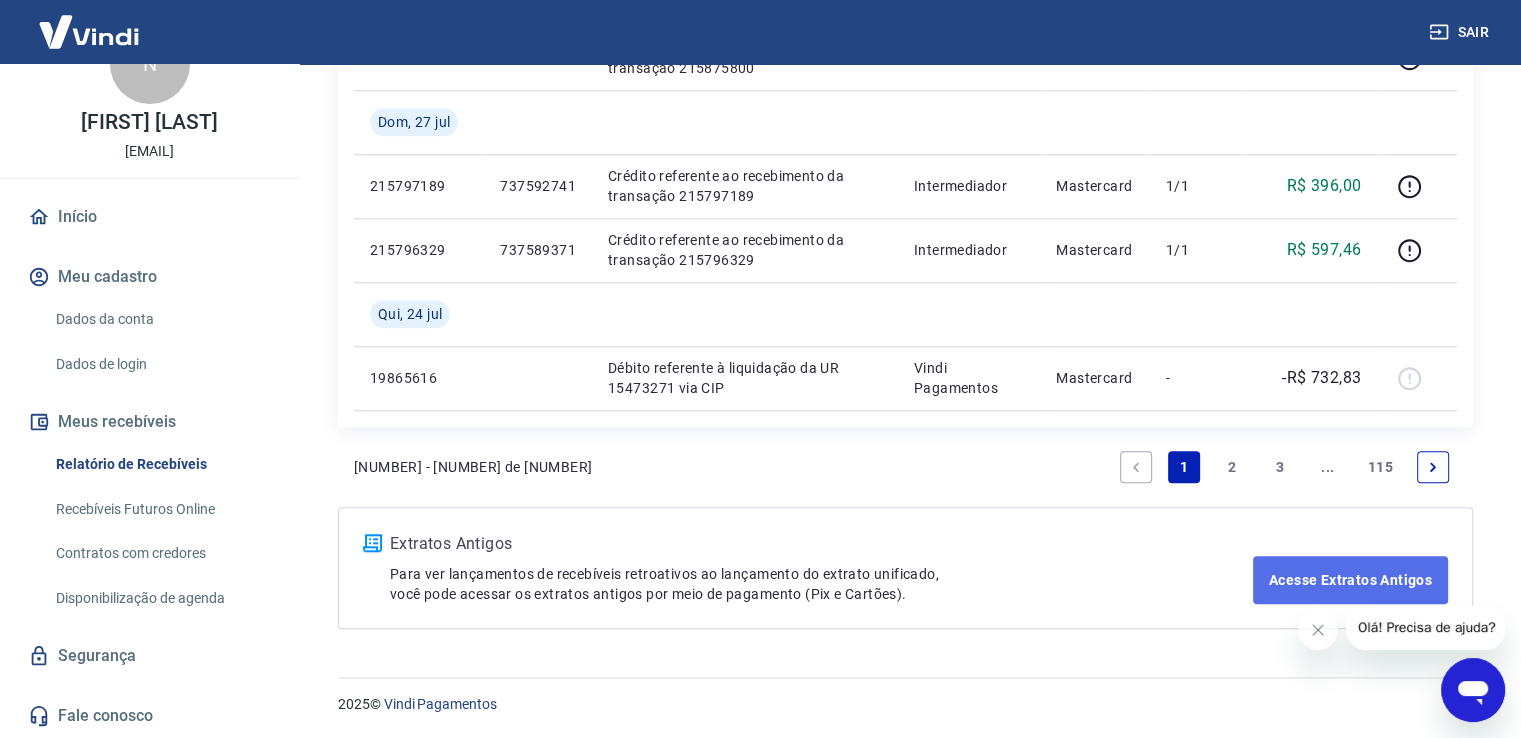 click on "Acesse Extratos Antigos" at bounding box center (1350, 580) 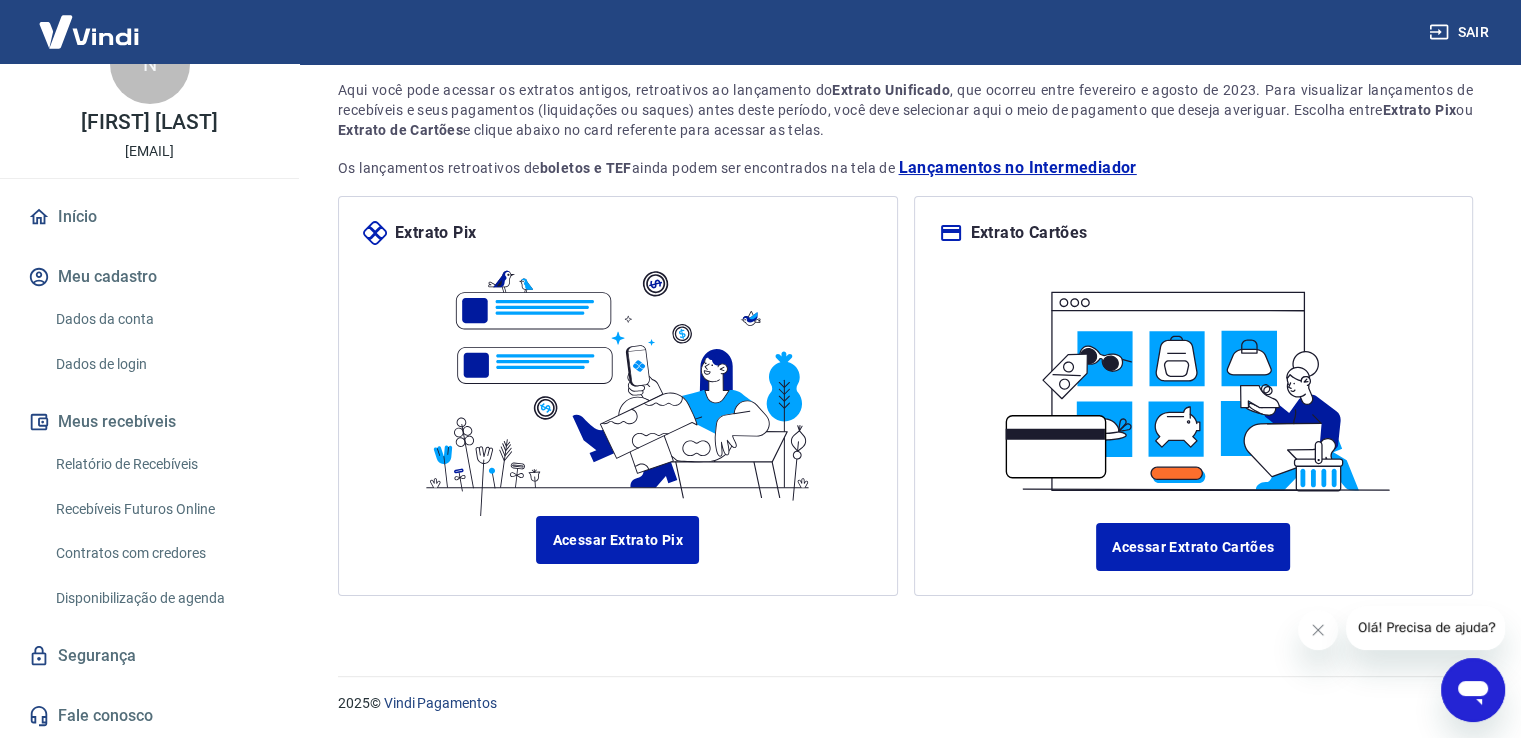 scroll, scrollTop: 0, scrollLeft: 0, axis: both 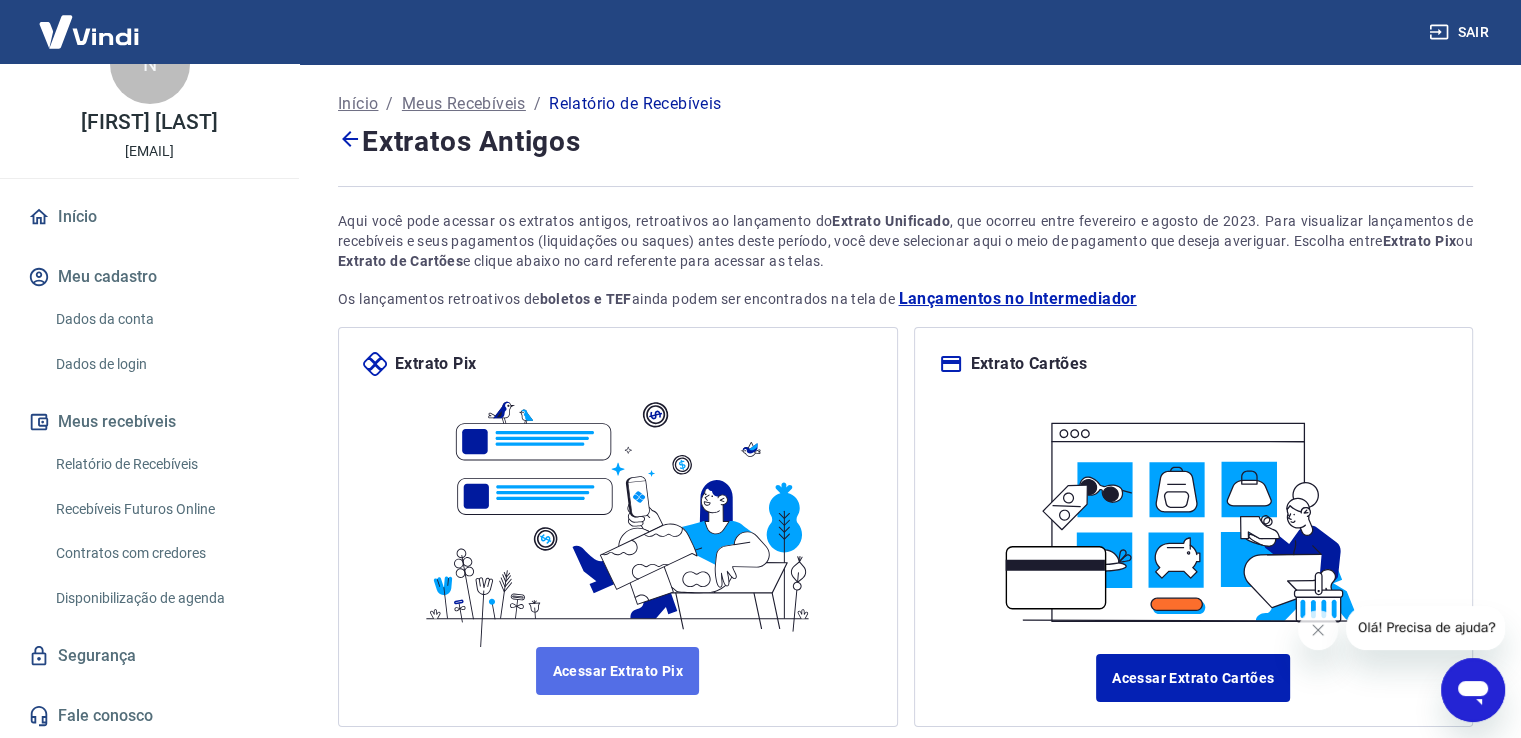 click on "Acessar Extrato Pix" at bounding box center (617, 671) 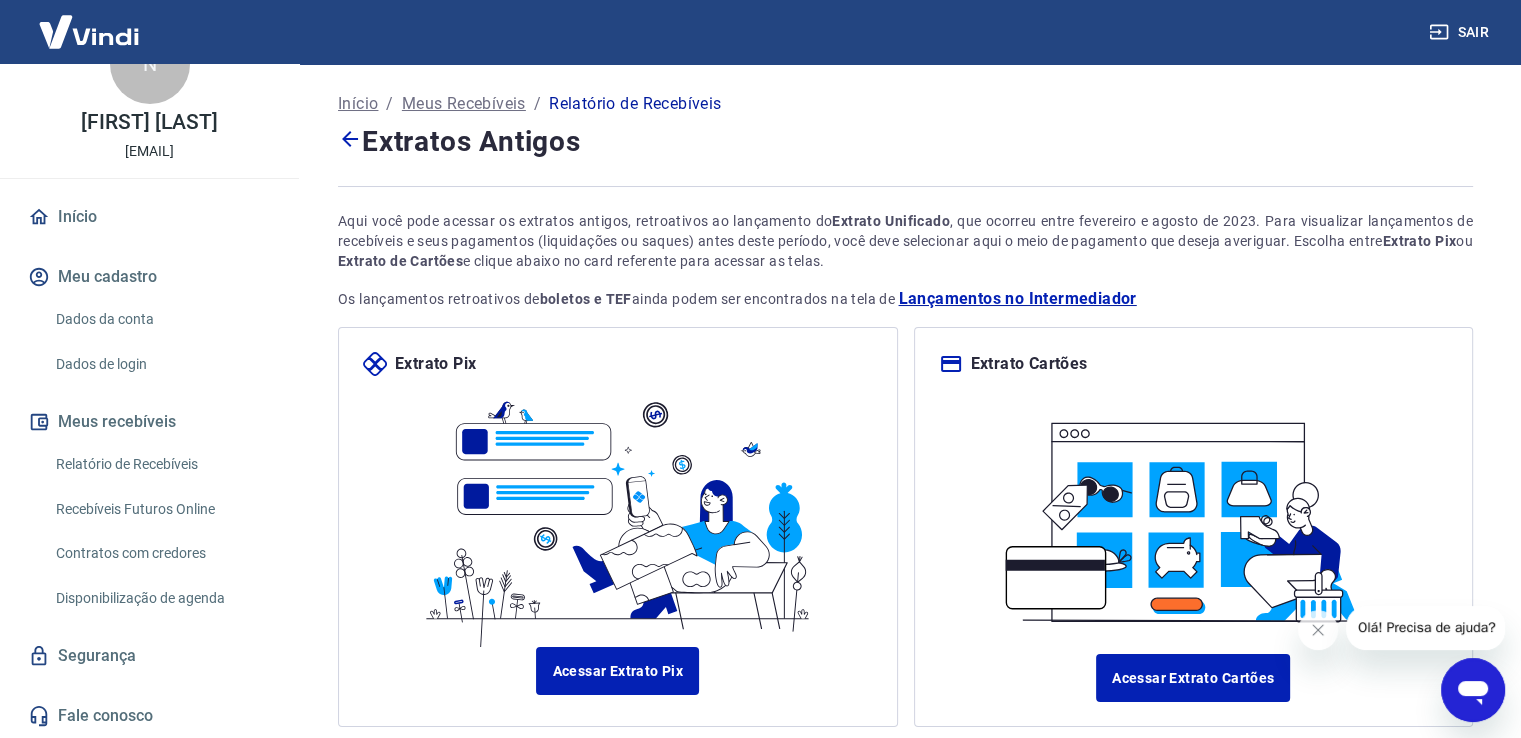 click on "Lançamentos no Intermediador" at bounding box center (1017, 299) 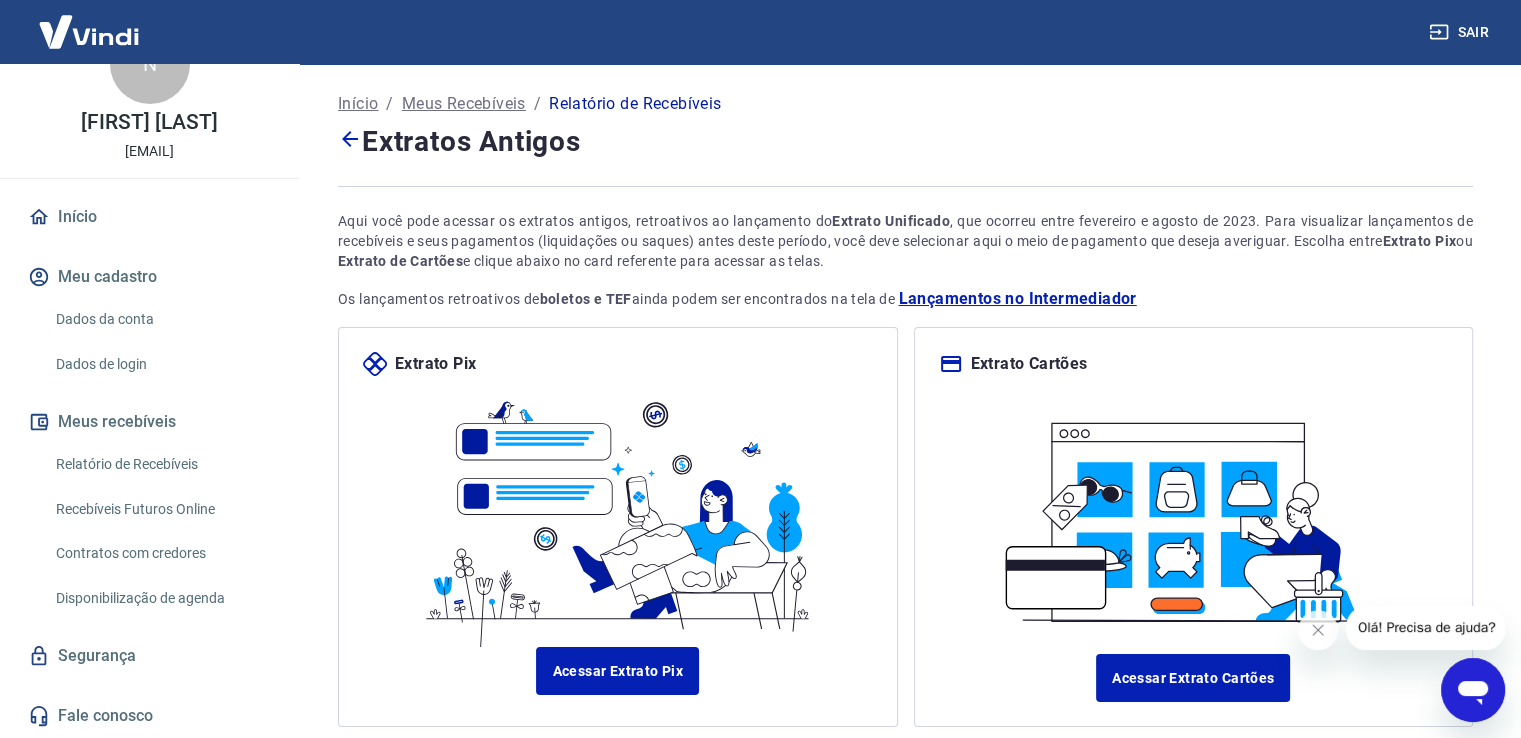 scroll, scrollTop: 130, scrollLeft: 0, axis: vertical 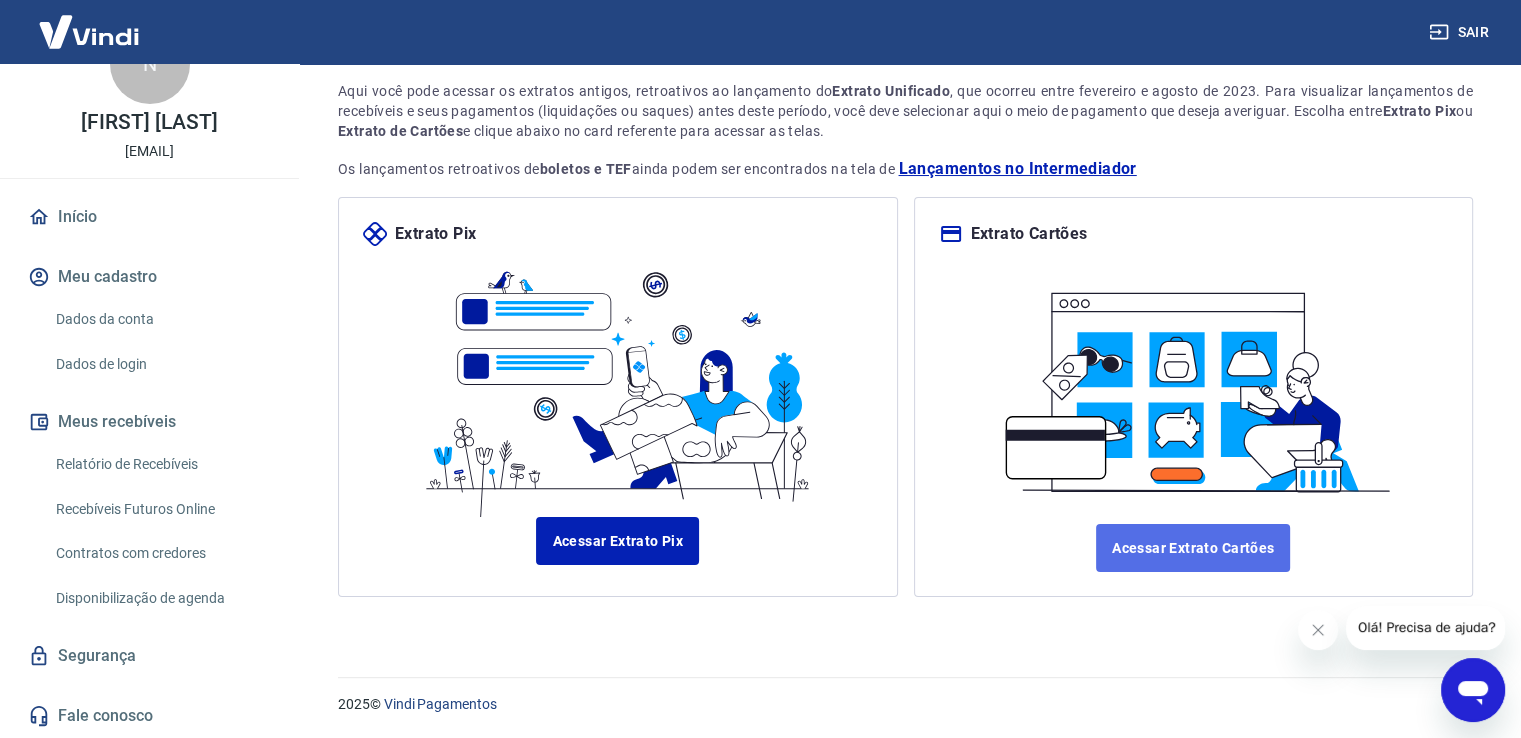 click on "Acessar Extrato Cartões" at bounding box center (1193, 548) 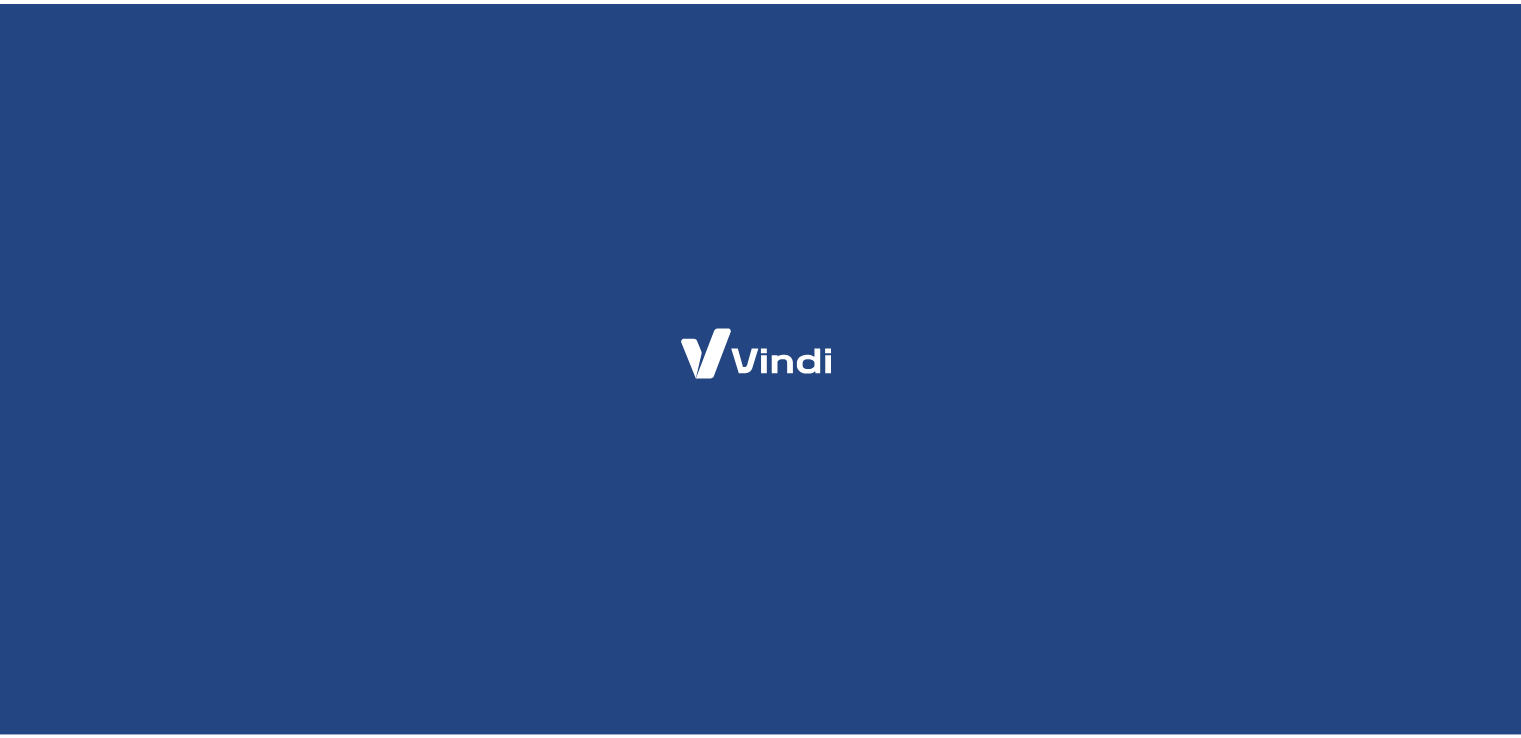 scroll, scrollTop: 0, scrollLeft: 0, axis: both 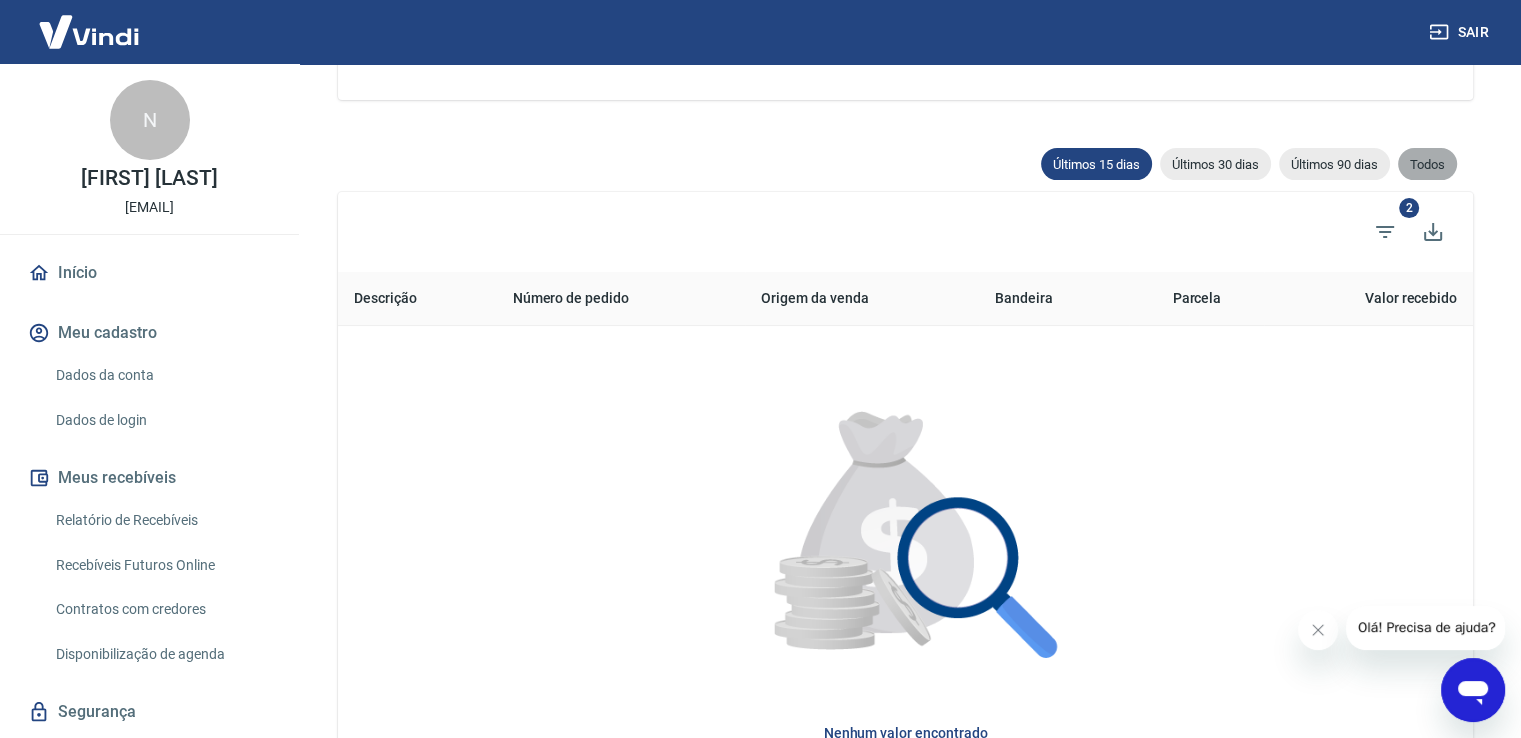 click on "Todos" at bounding box center (1427, 164) 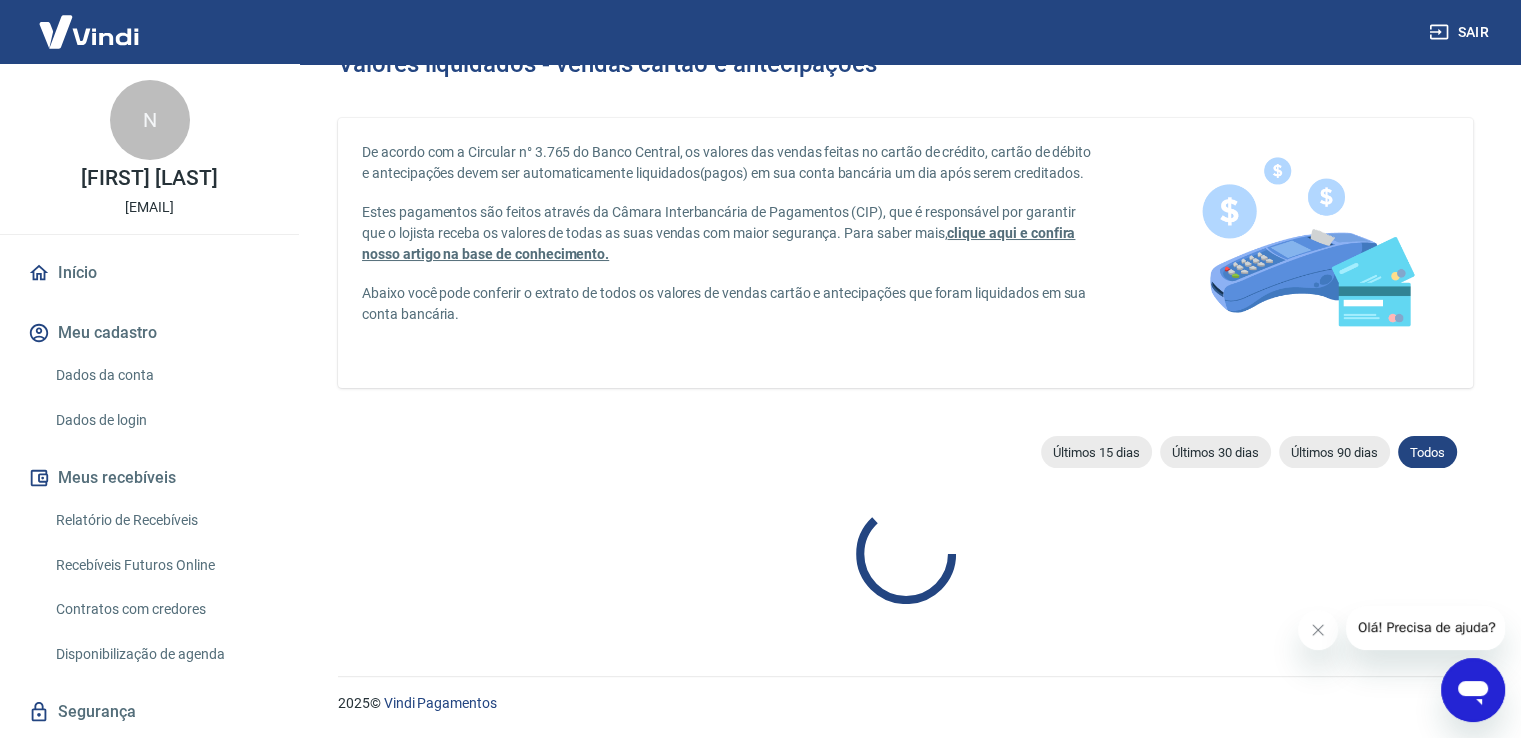 scroll, scrollTop: 326, scrollLeft: 0, axis: vertical 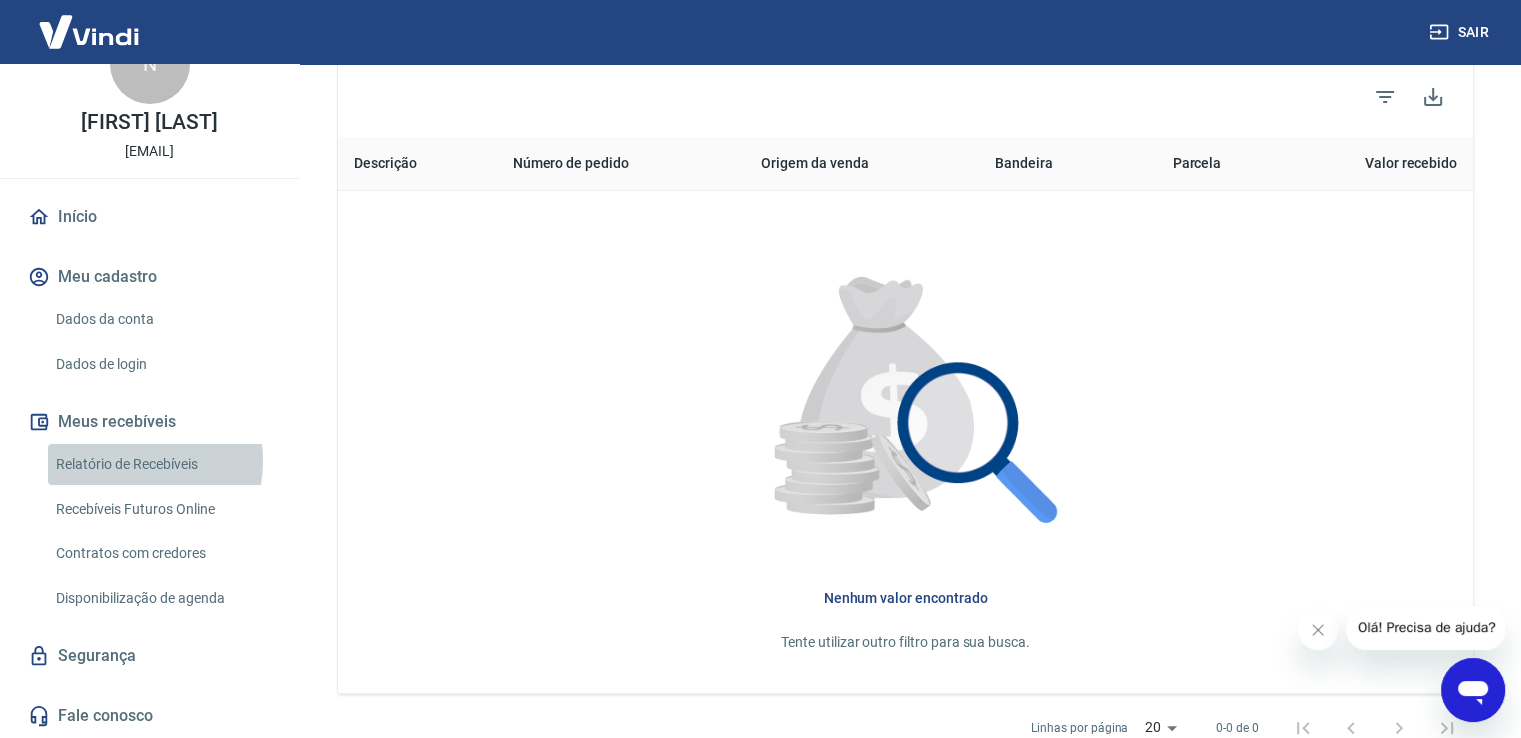 click on "Relatório de Recebíveis" at bounding box center (161, 464) 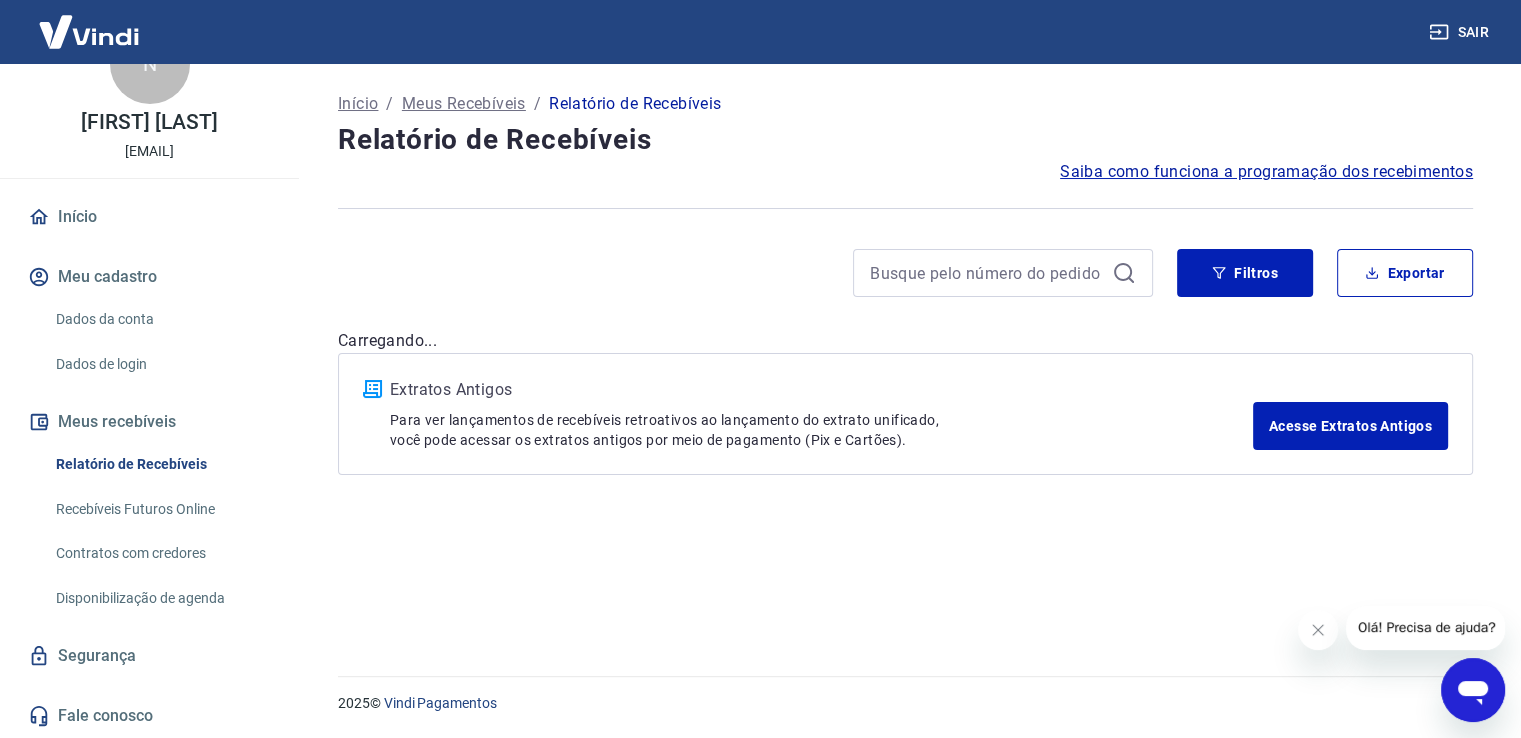 scroll, scrollTop: 0, scrollLeft: 0, axis: both 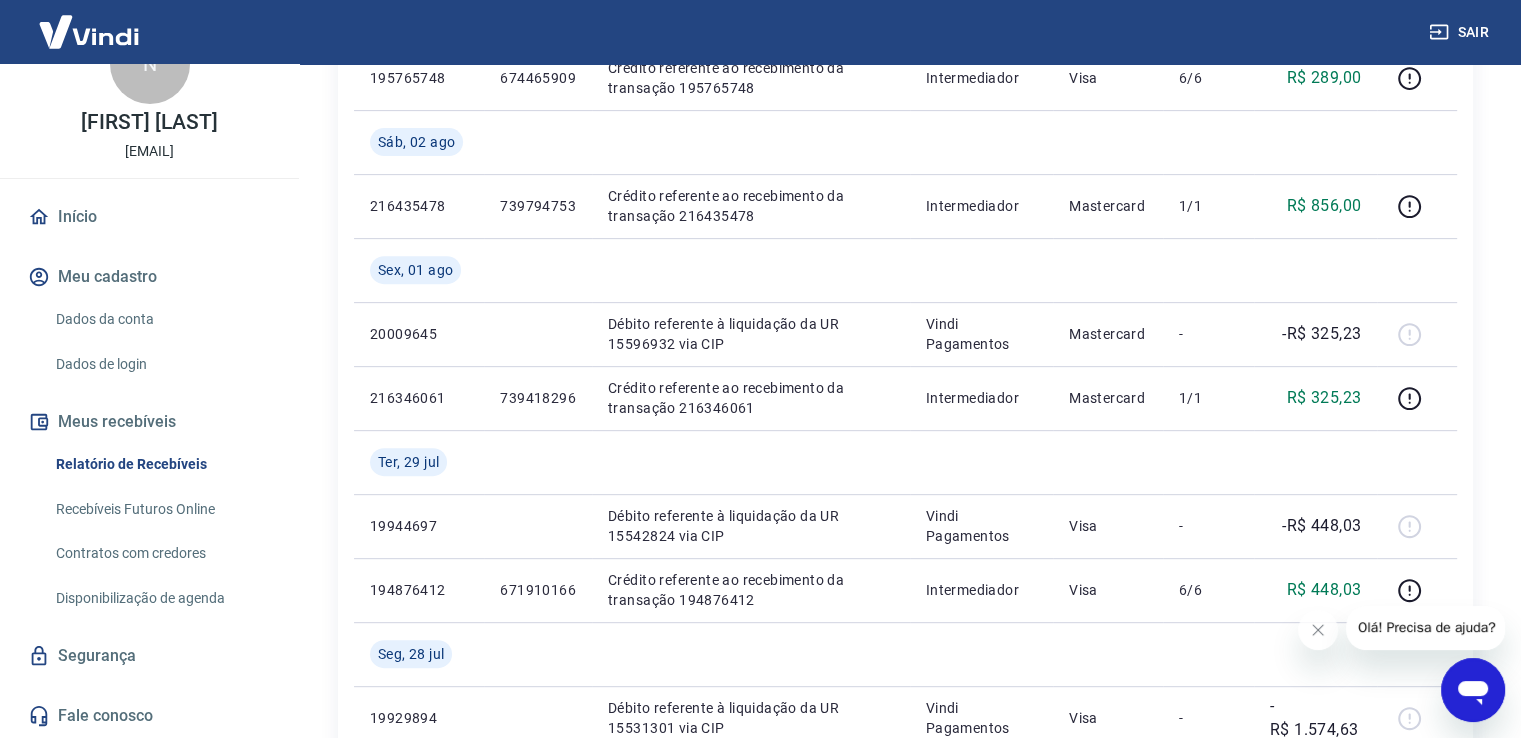drag, startPoint x: 1472, startPoint y: 381, endPoint x: 1523, endPoint y: 324, distance: 76.48529 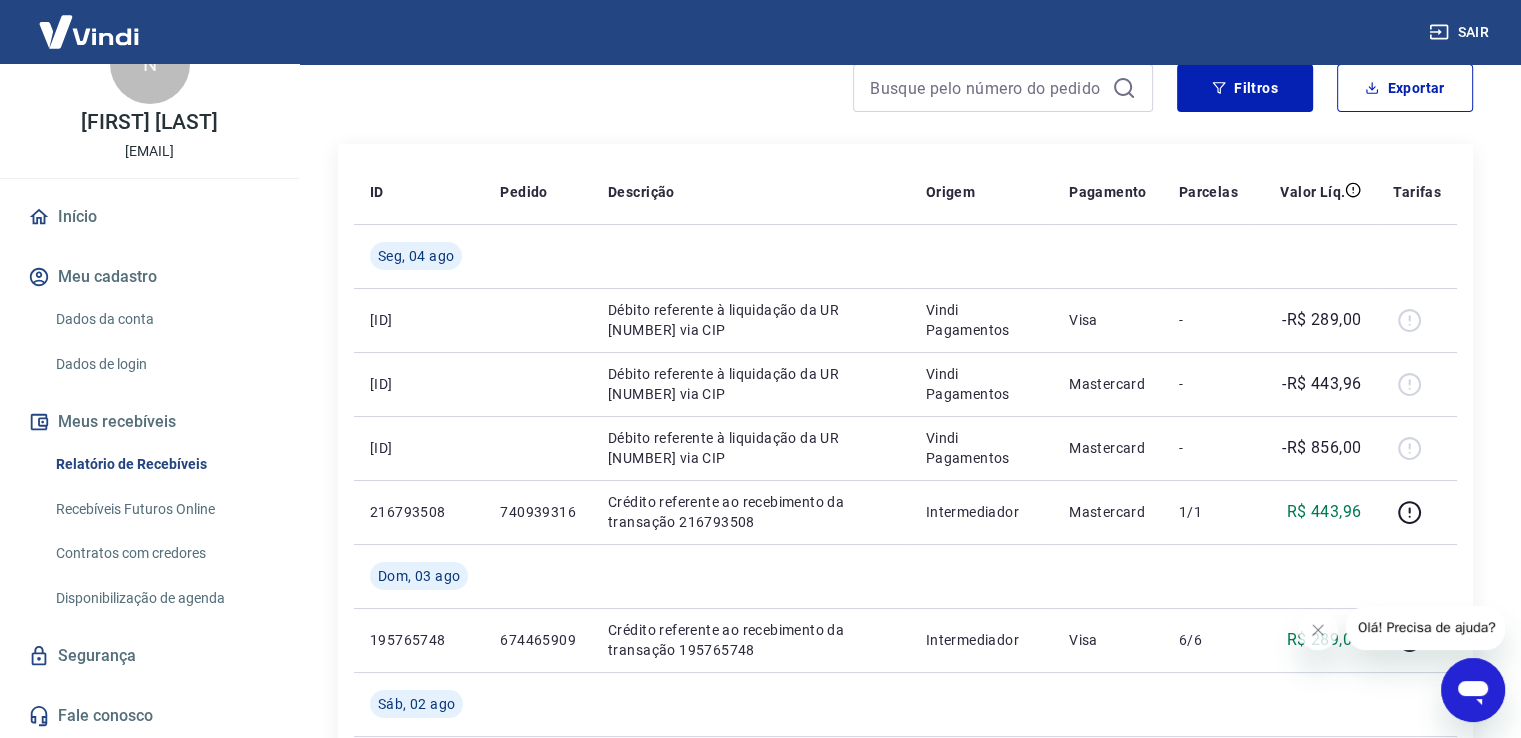 scroll, scrollTop: 165, scrollLeft: 0, axis: vertical 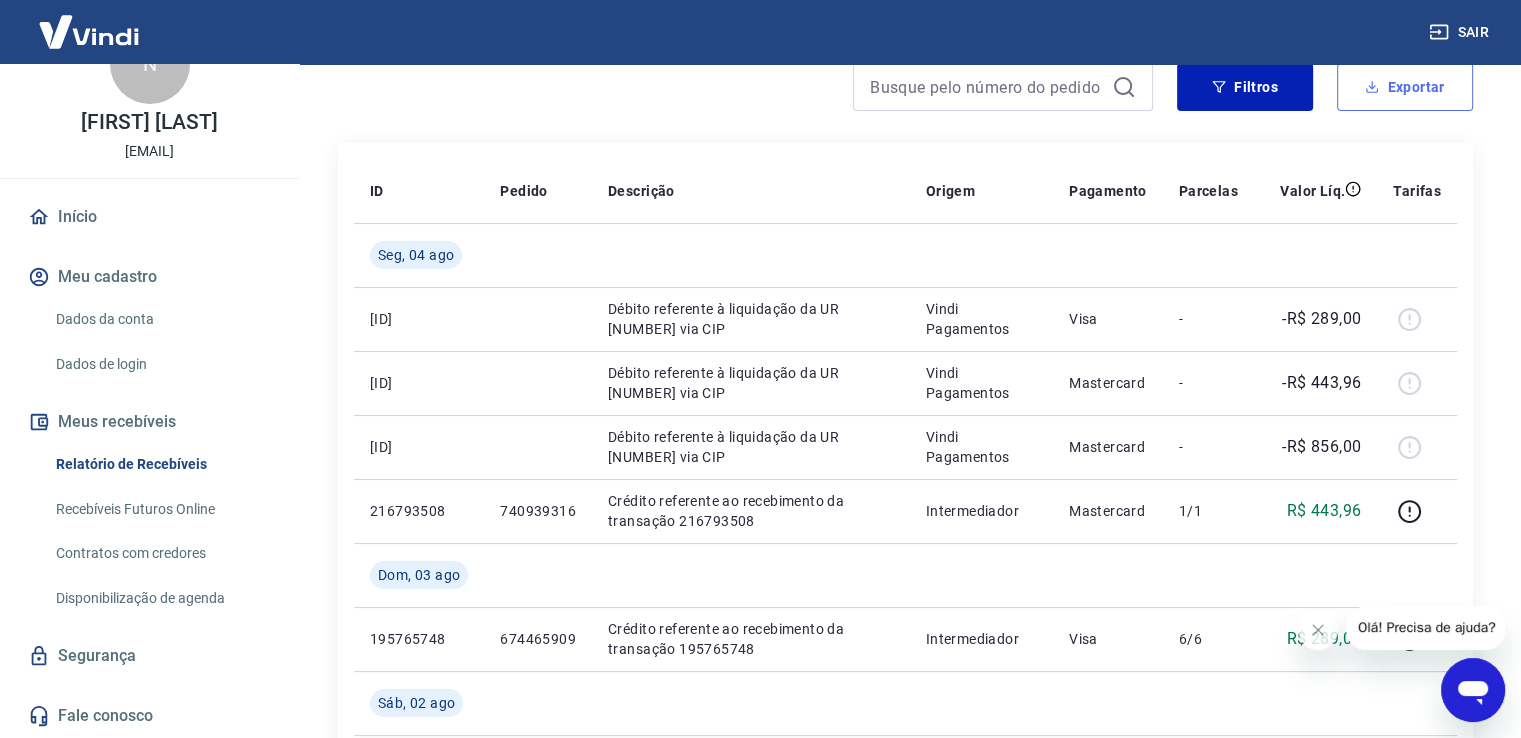 click on "Exportar" at bounding box center [1405, 87] 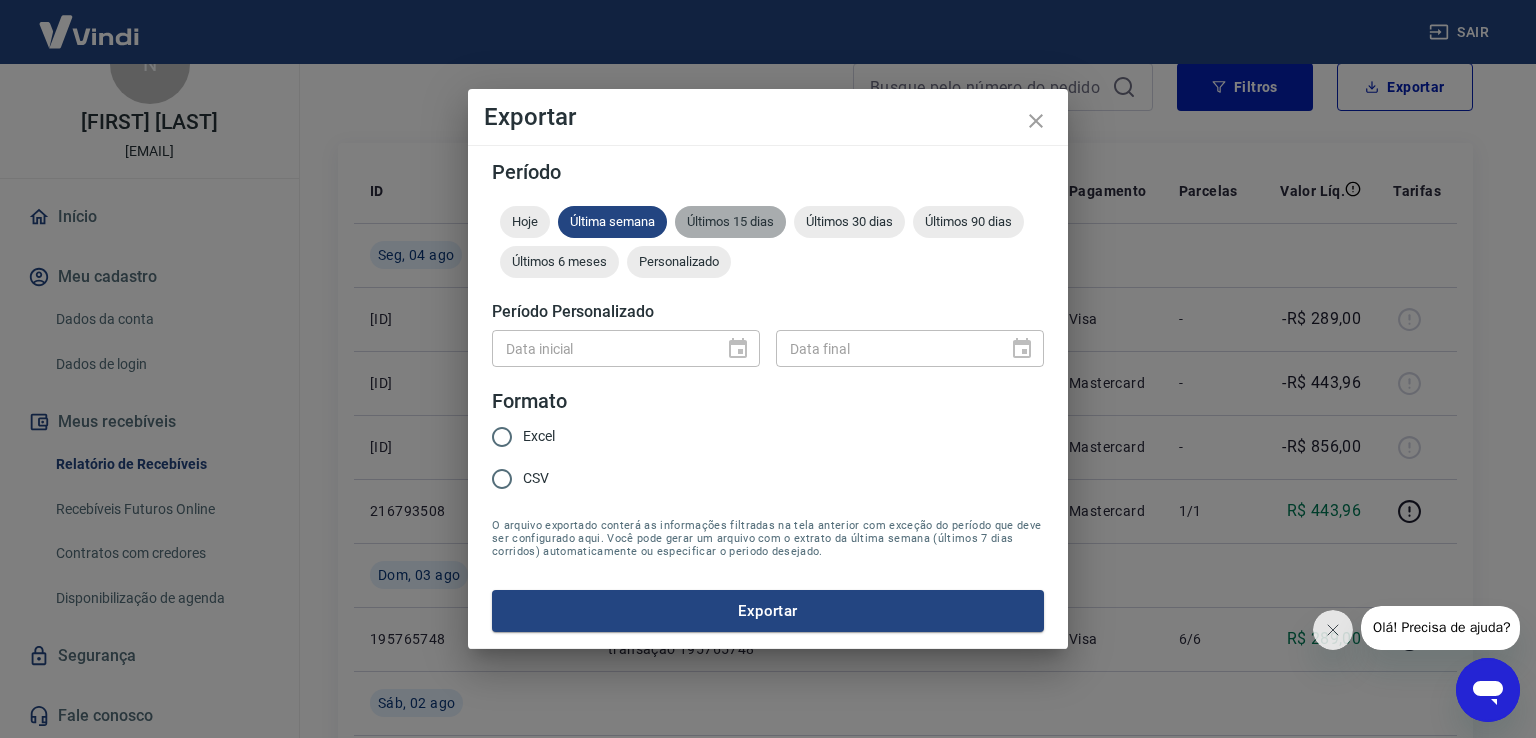 click on "Últimos 15 dias" at bounding box center (730, 222) 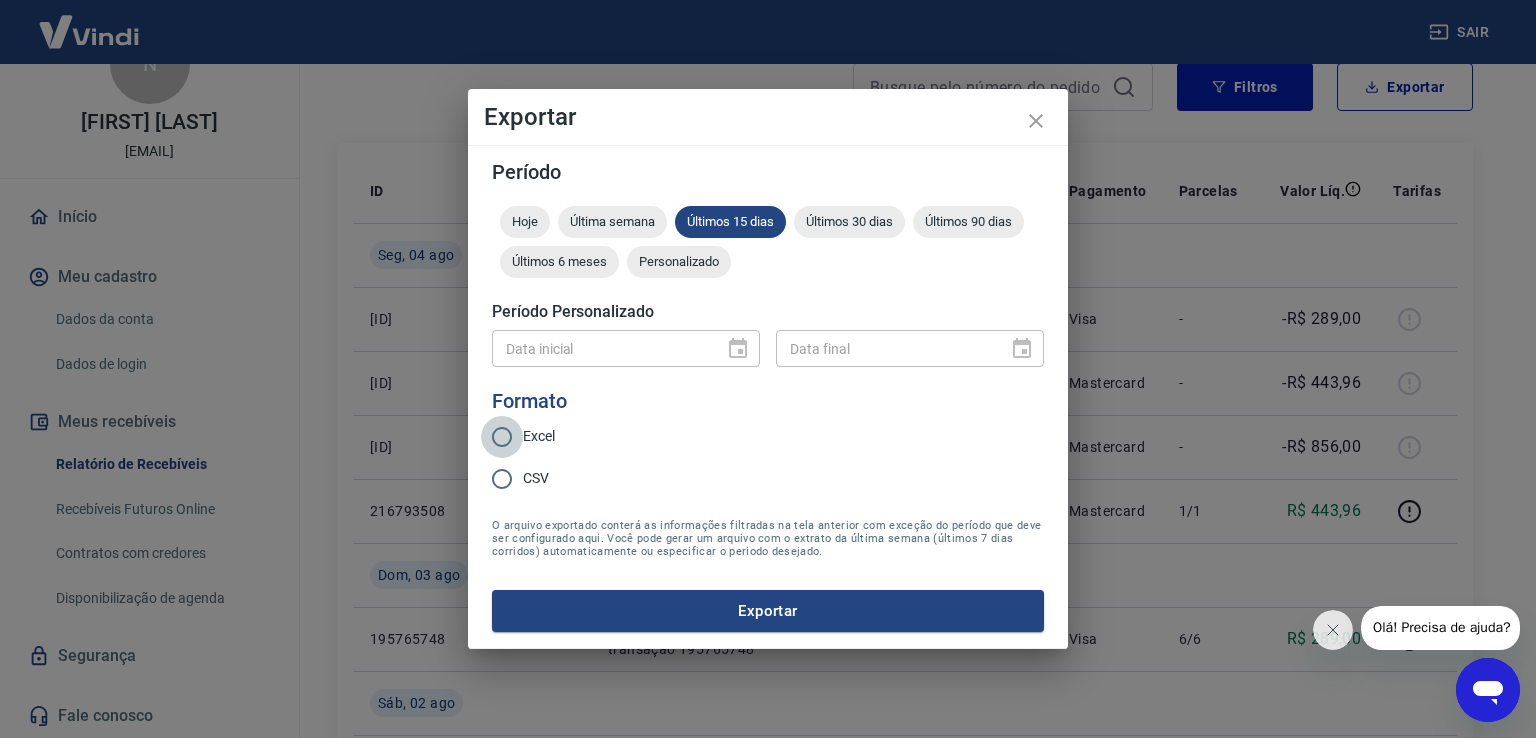click on "Excel" at bounding box center (502, 437) 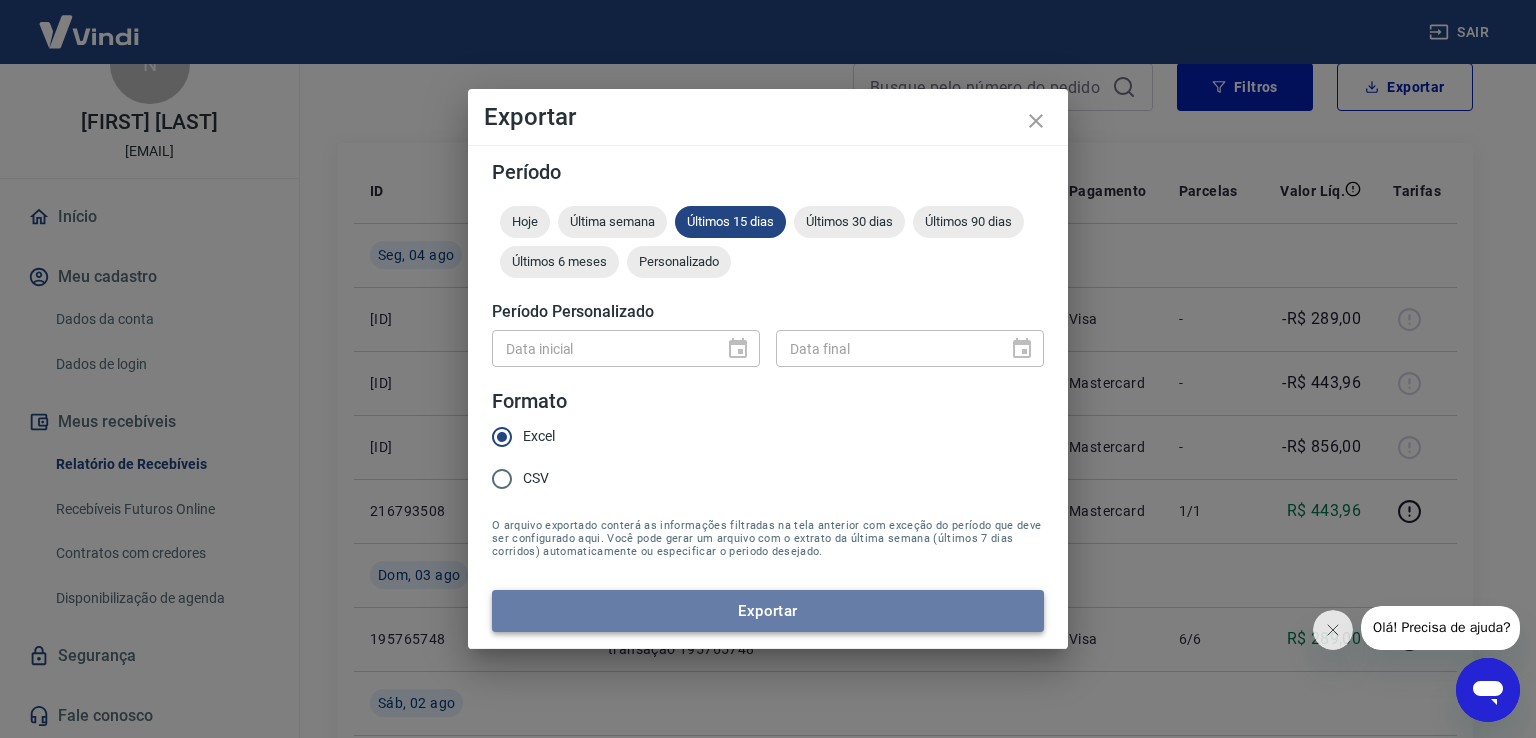 click on "Exportar" at bounding box center [768, 611] 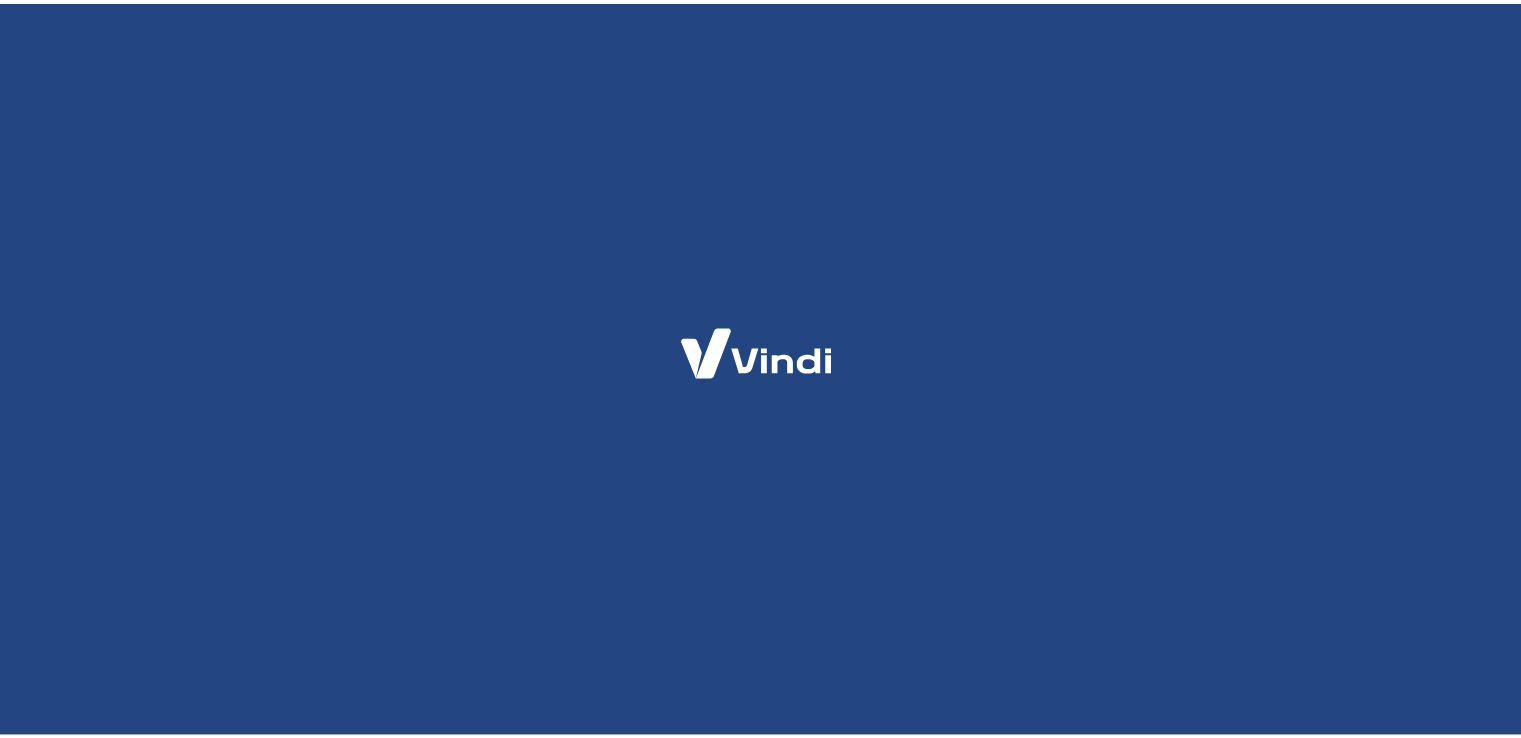 scroll, scrollTop: 0, scrollLeft: 0, axis: both 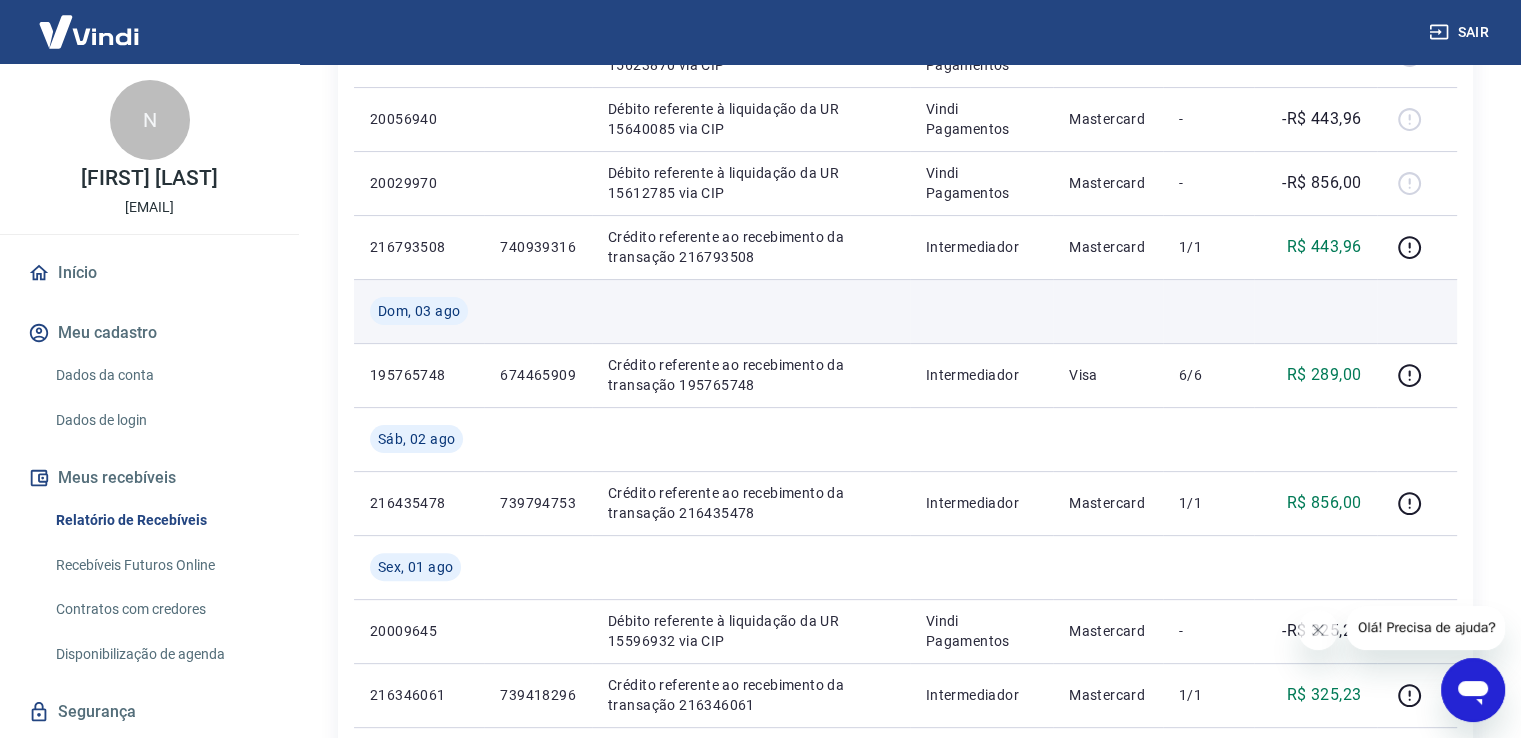 type 